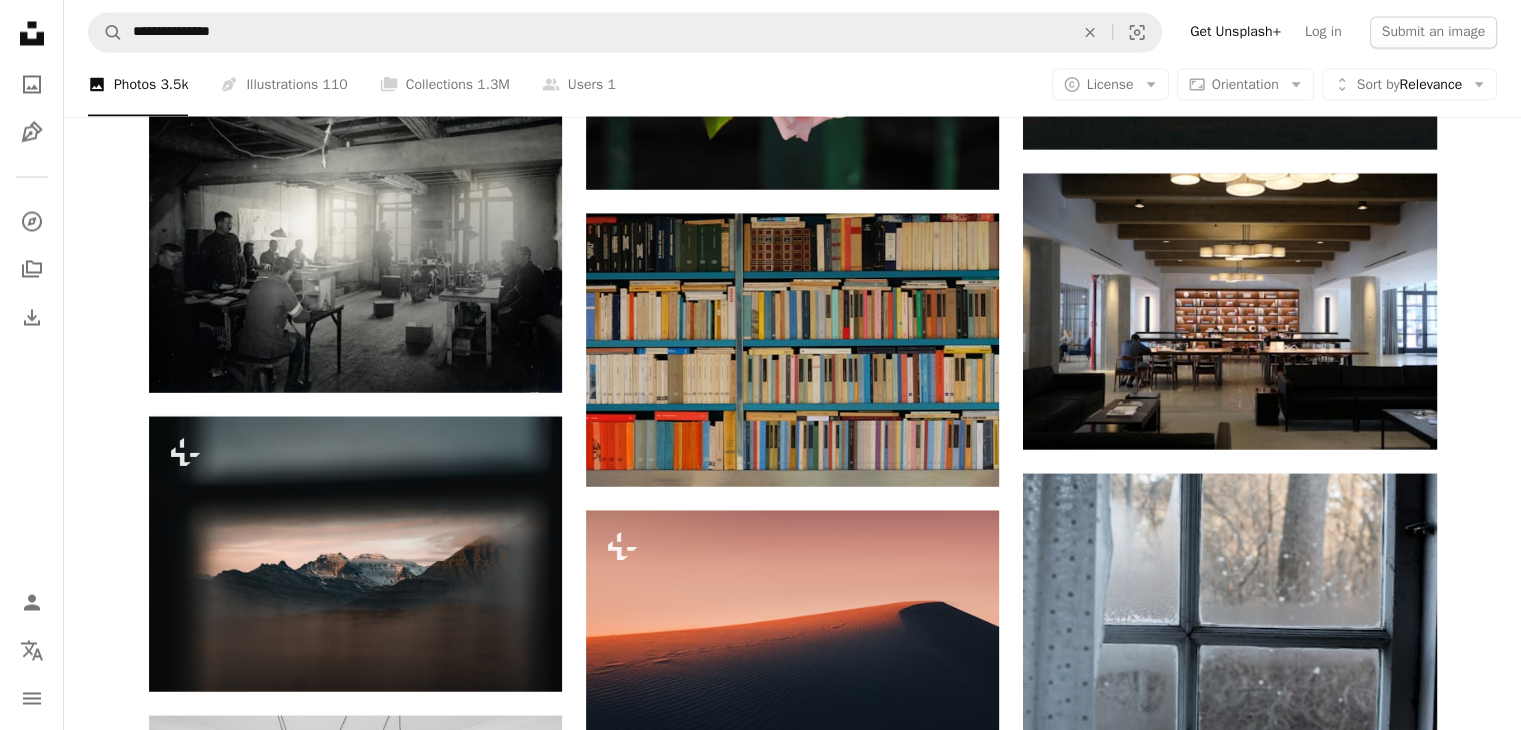 scroll, scrollTop: 49149, scrollLeft: 0, axis: vertical 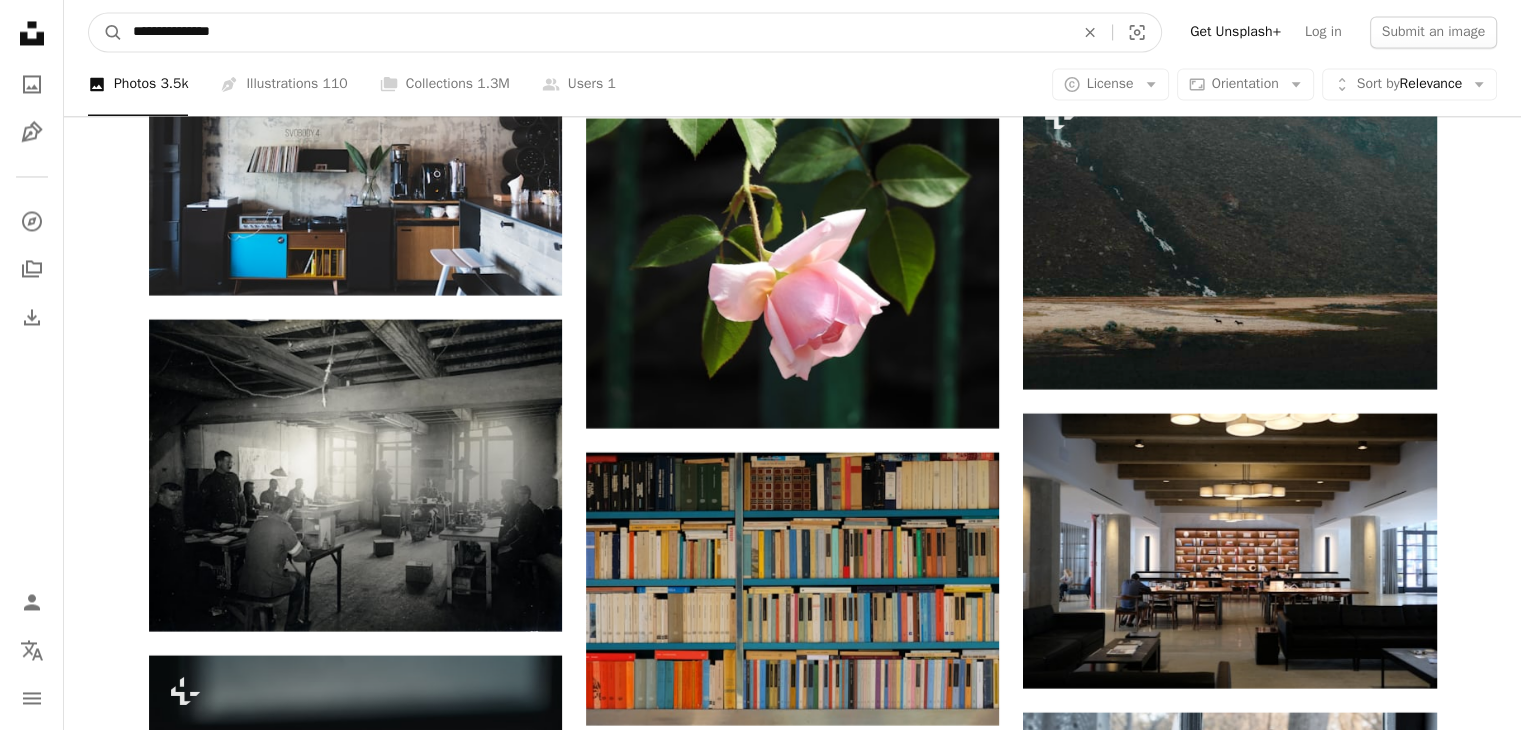 click on "**********" at bounding box center [595, 32] 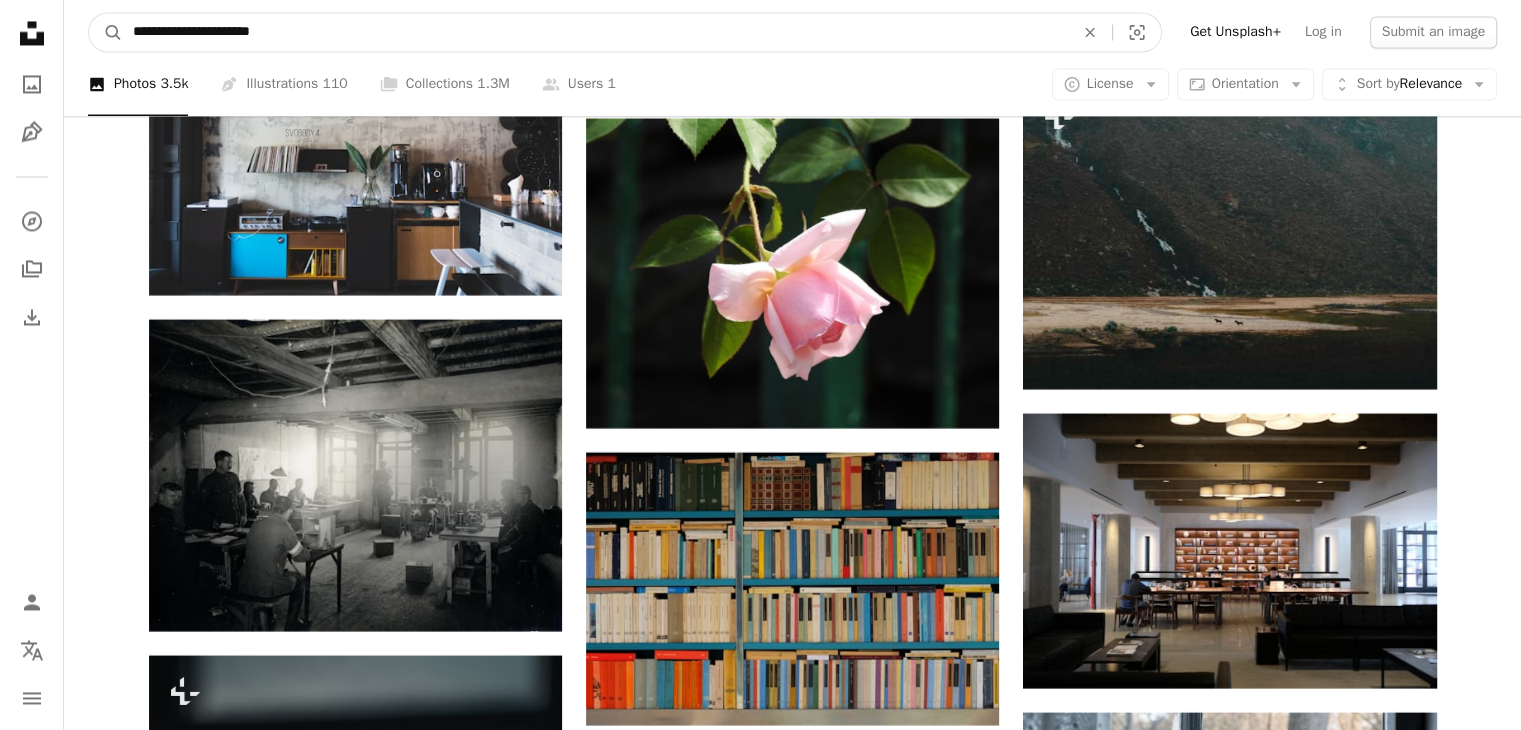 type on "**********" 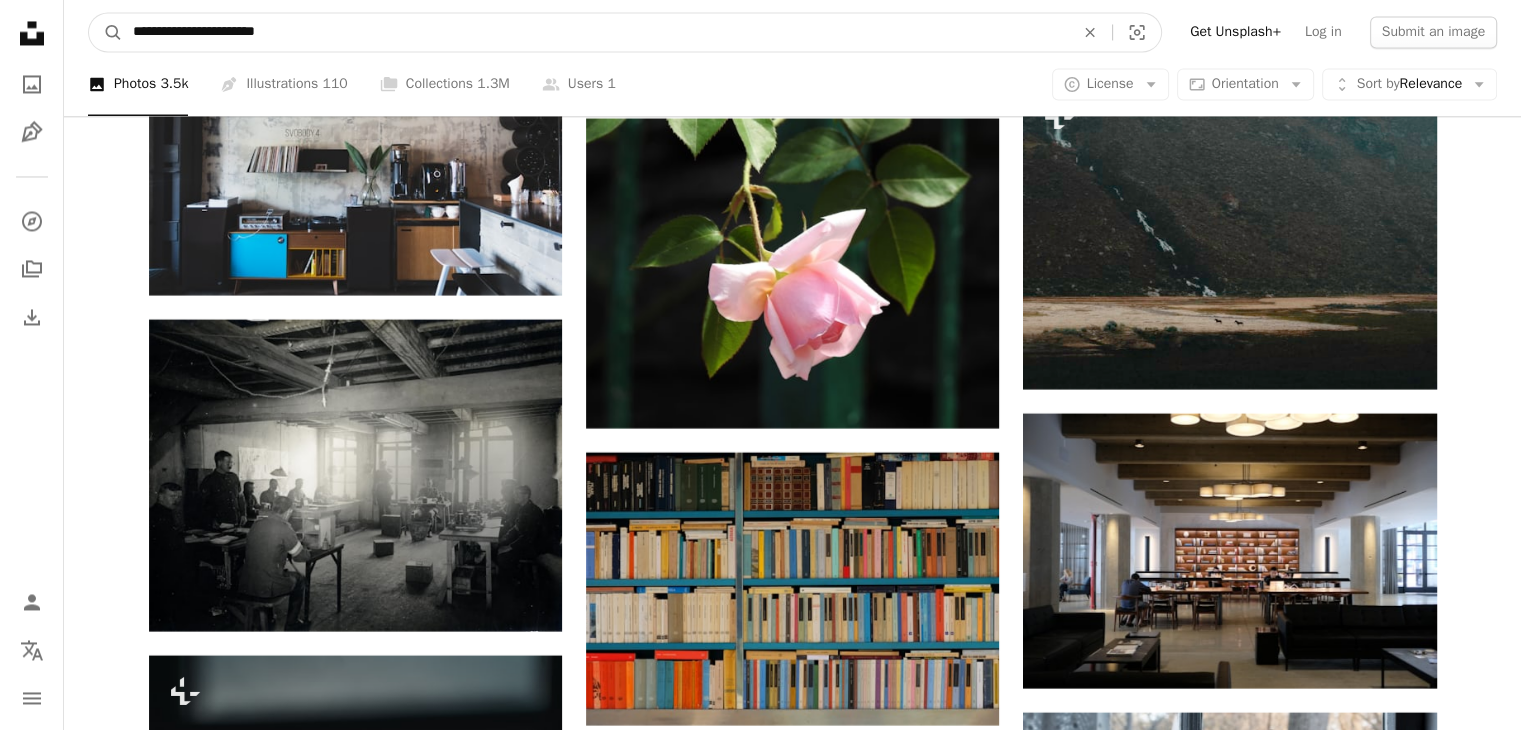 click on "A magnifying glass" at bounding box center [106, 32] 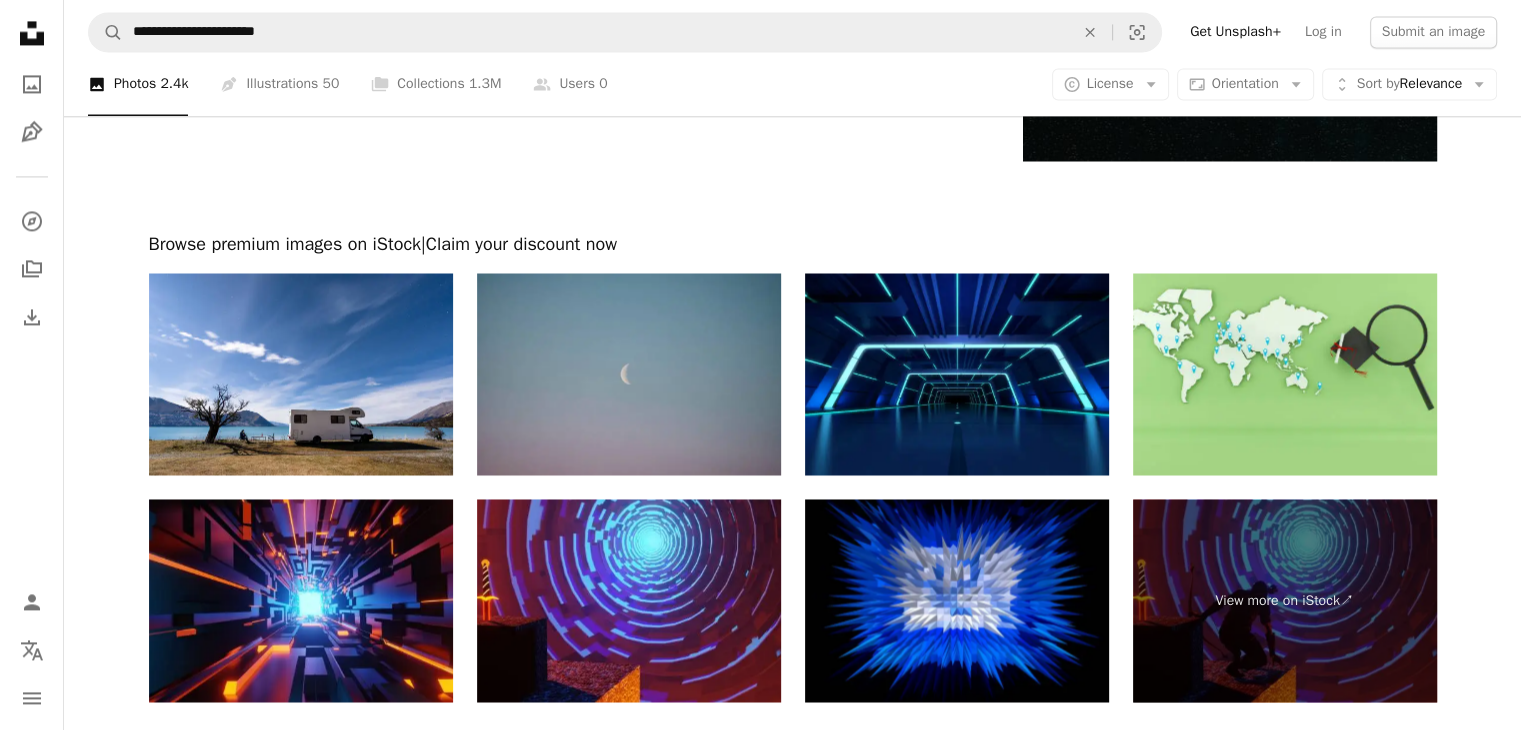 scroll, scrollTop: 3473, scrollLeft: 0, axis: vertical 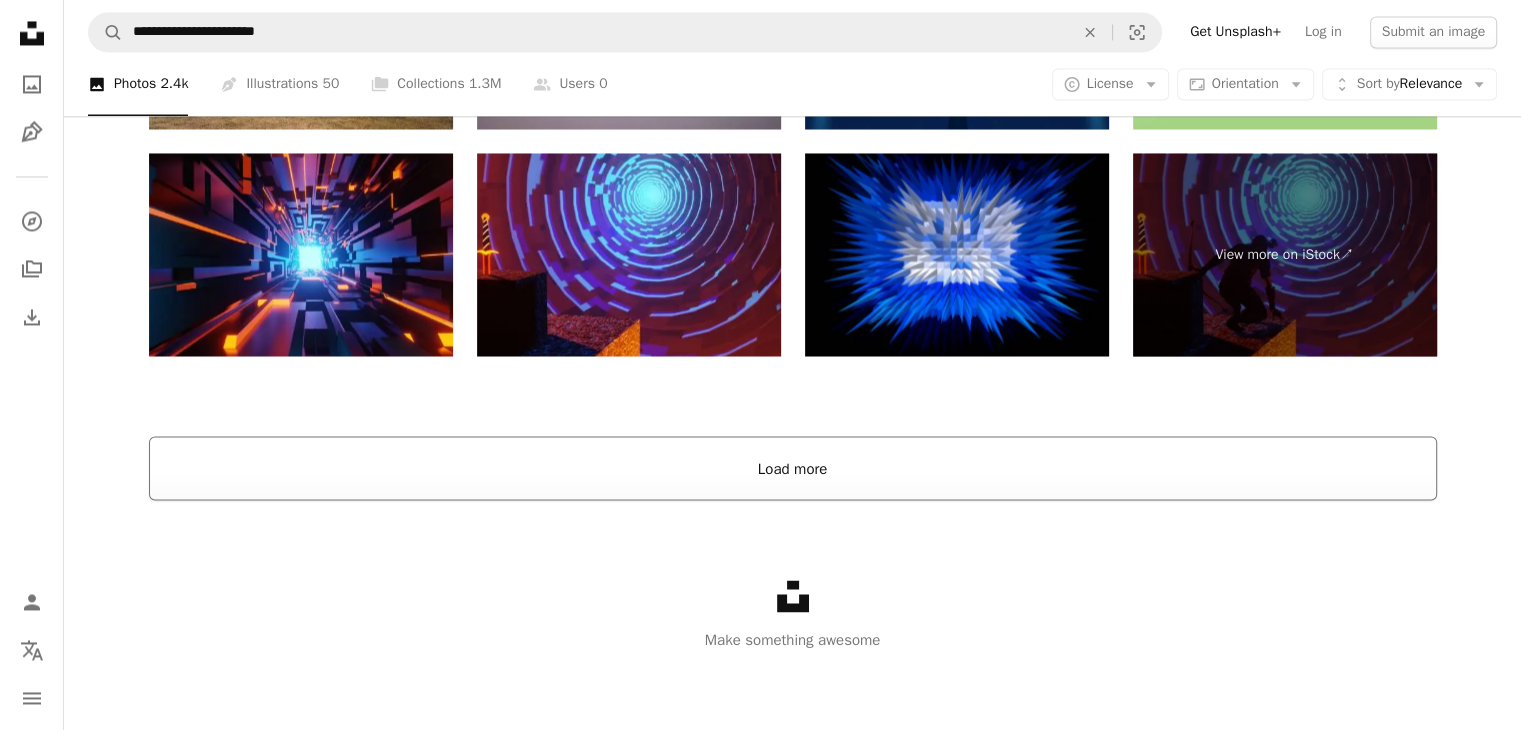 click on "Load more" at bounding box center (793, 468) 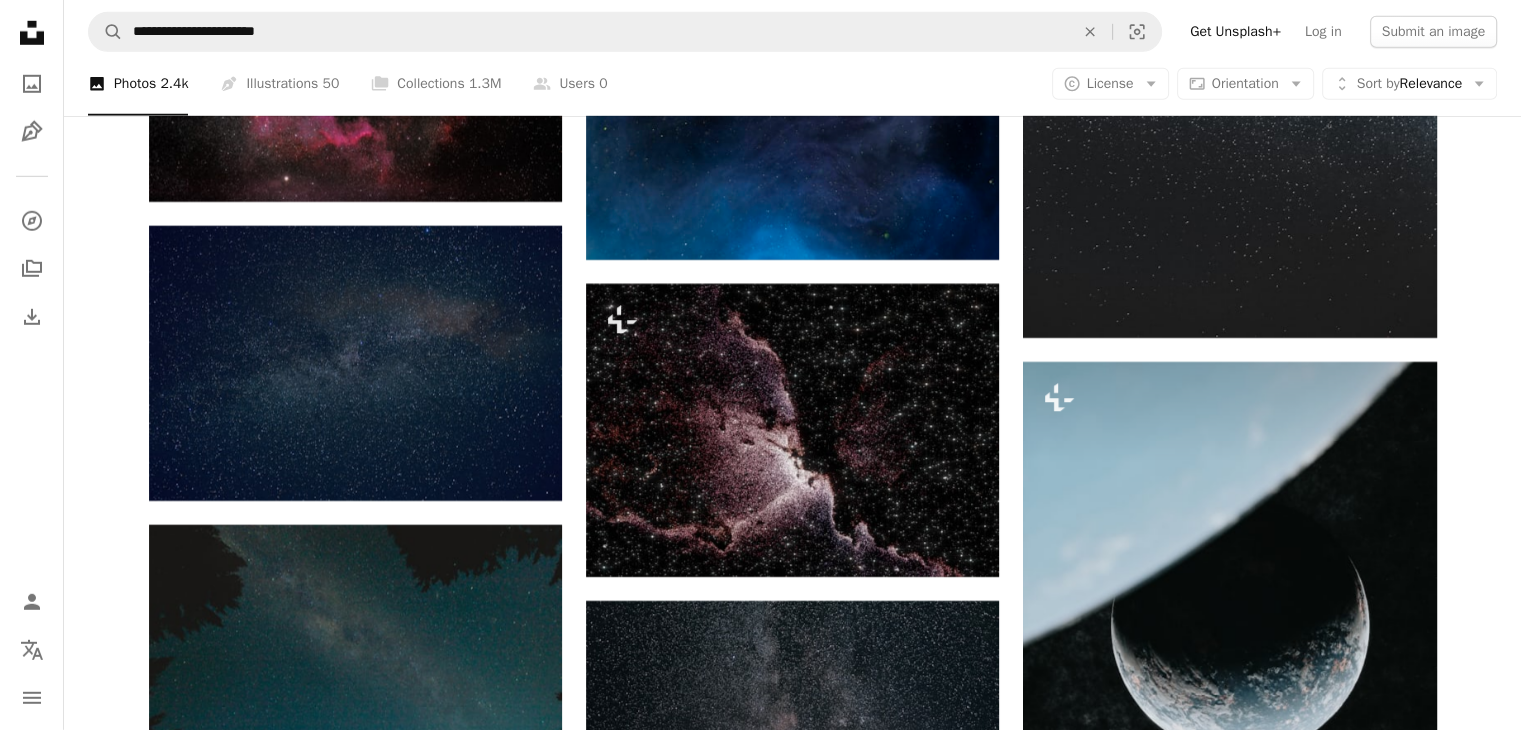 scroll, scrollTop: 6036, scrollLeft: 0, axis: vertical 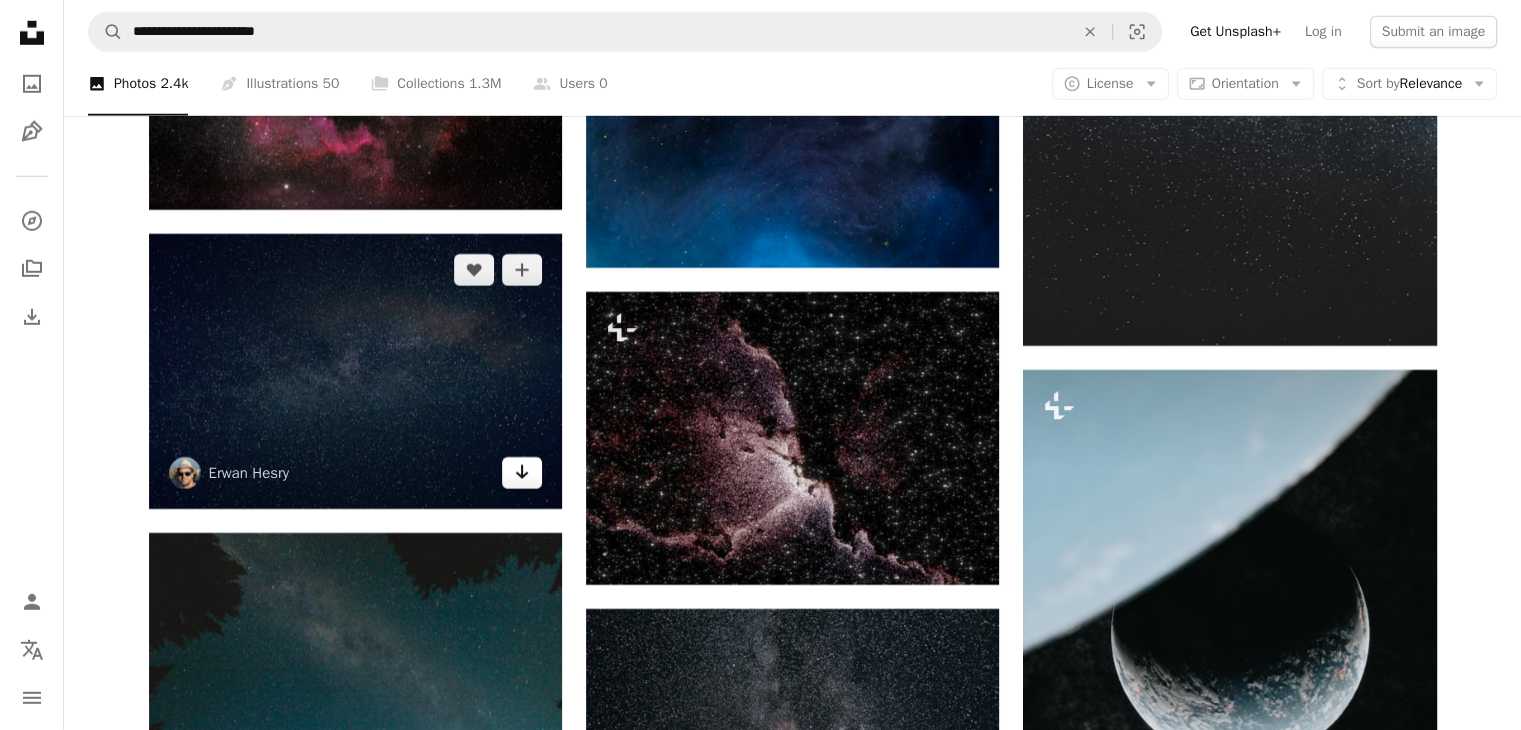 click on "Arrow pointing down" at bounding box center [522, 473] 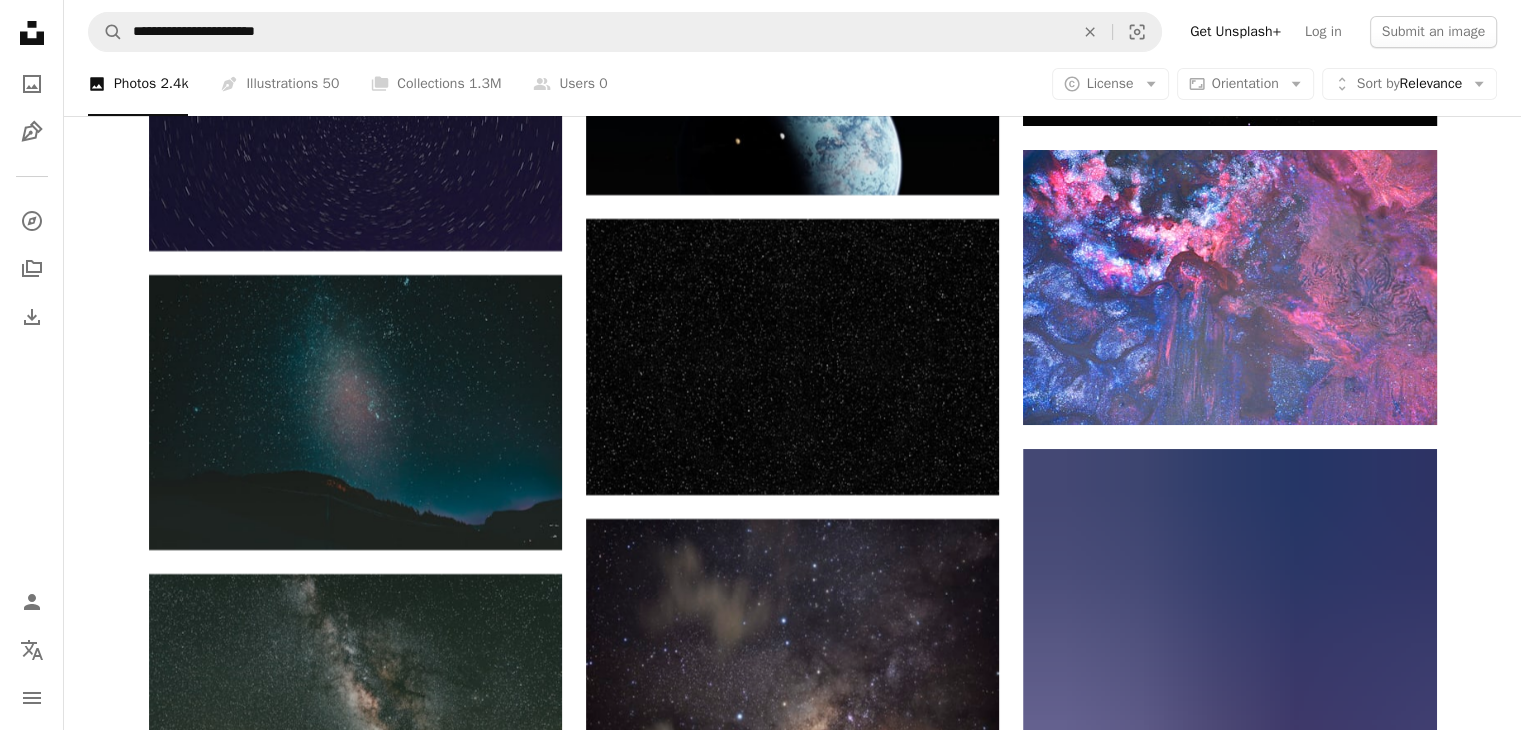 scroll, scrollTop: 7544, scrollLeft: 0, axis: vertical 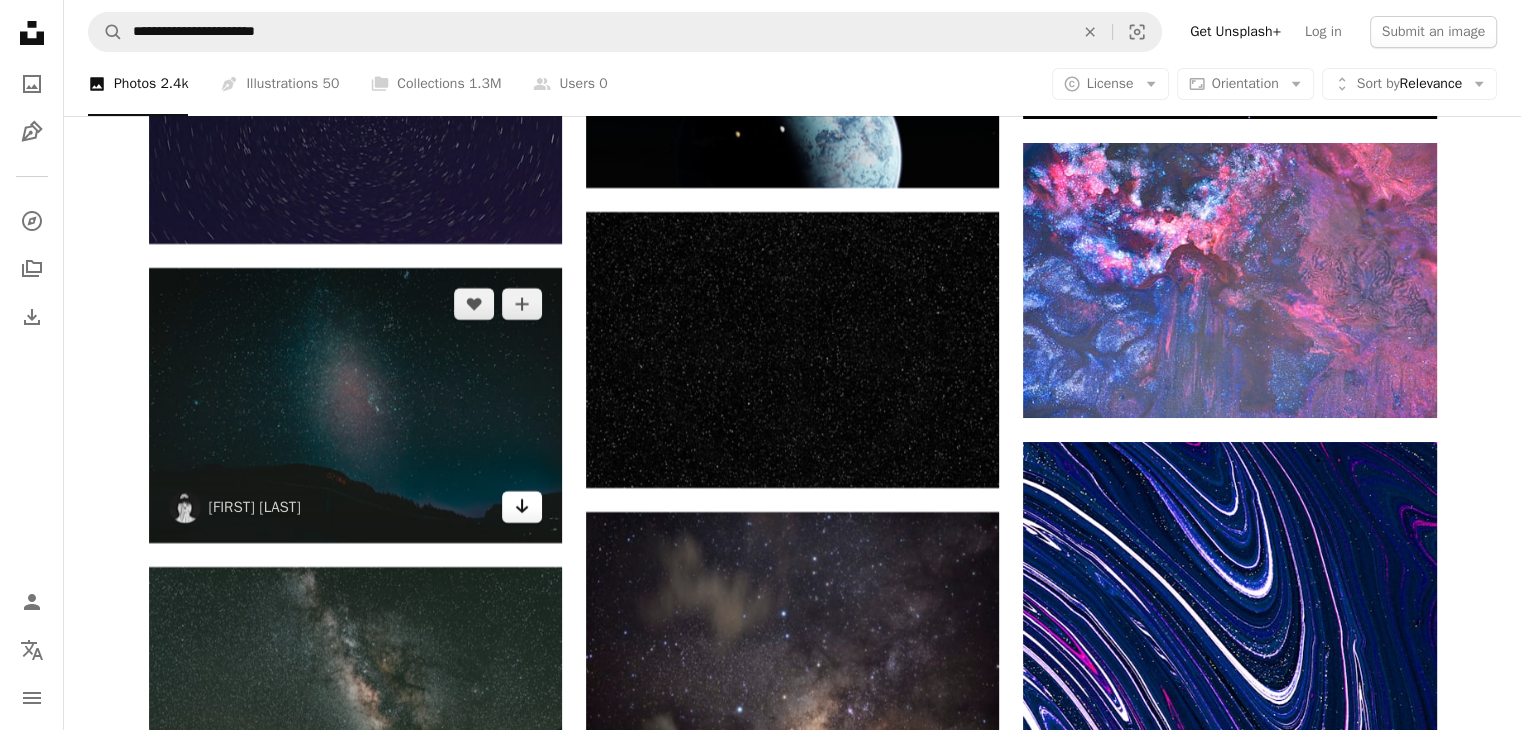 click on "Arrow pointing down" 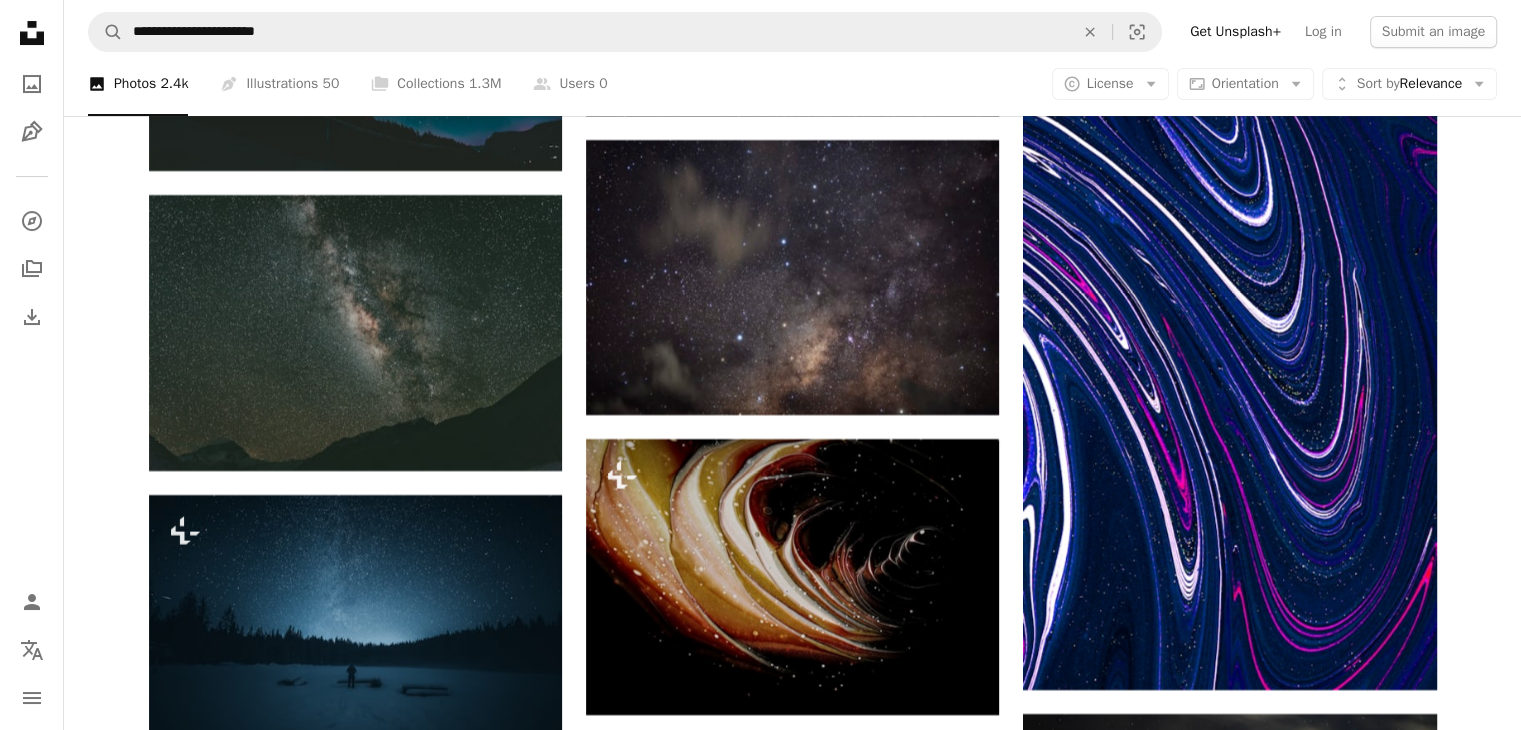 scroll, scrollTop: 7486, scrollLeft: 0, axis: vertical 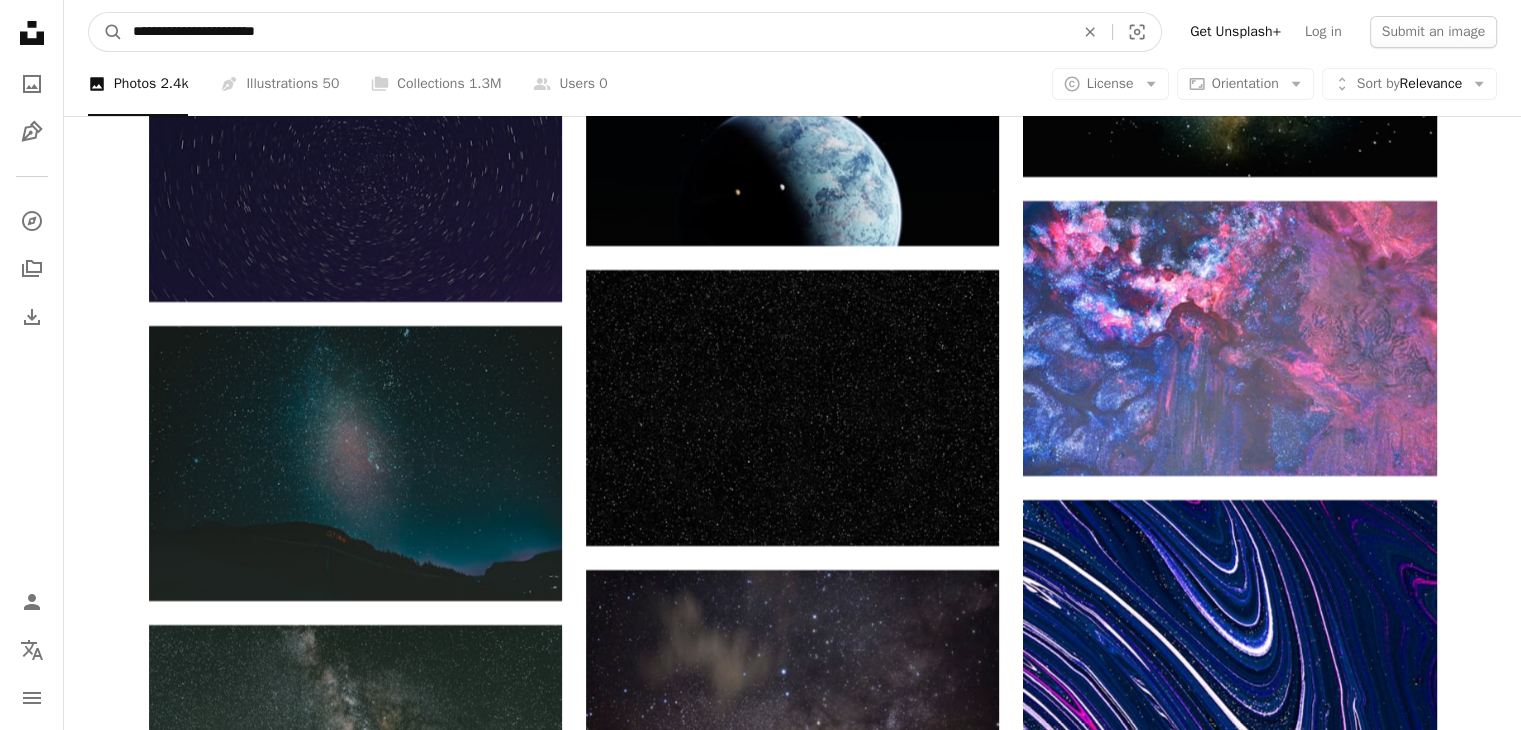 click on "**********" at bounding box center (595, 32) 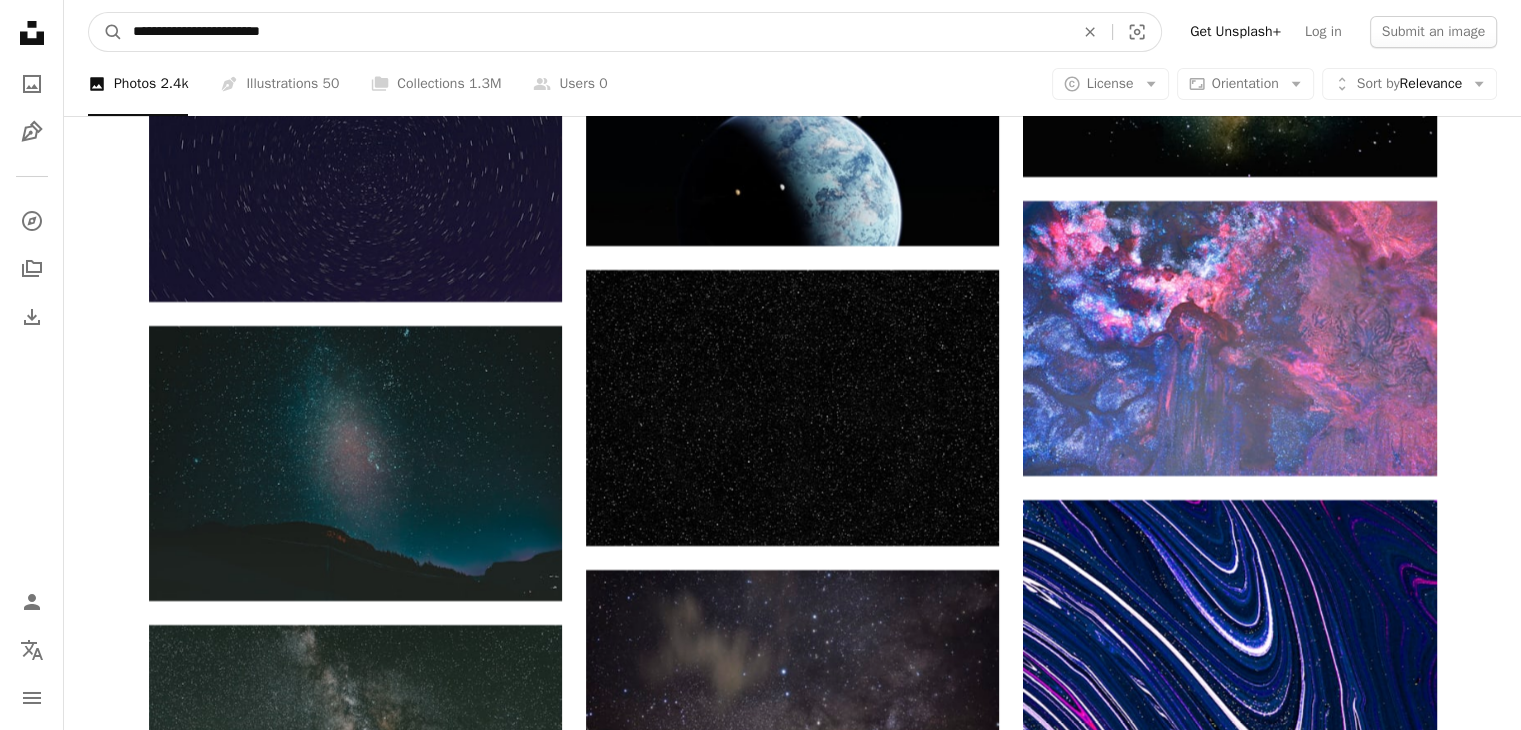 click on "A magnifying glass" at bounding box center (106, 32) 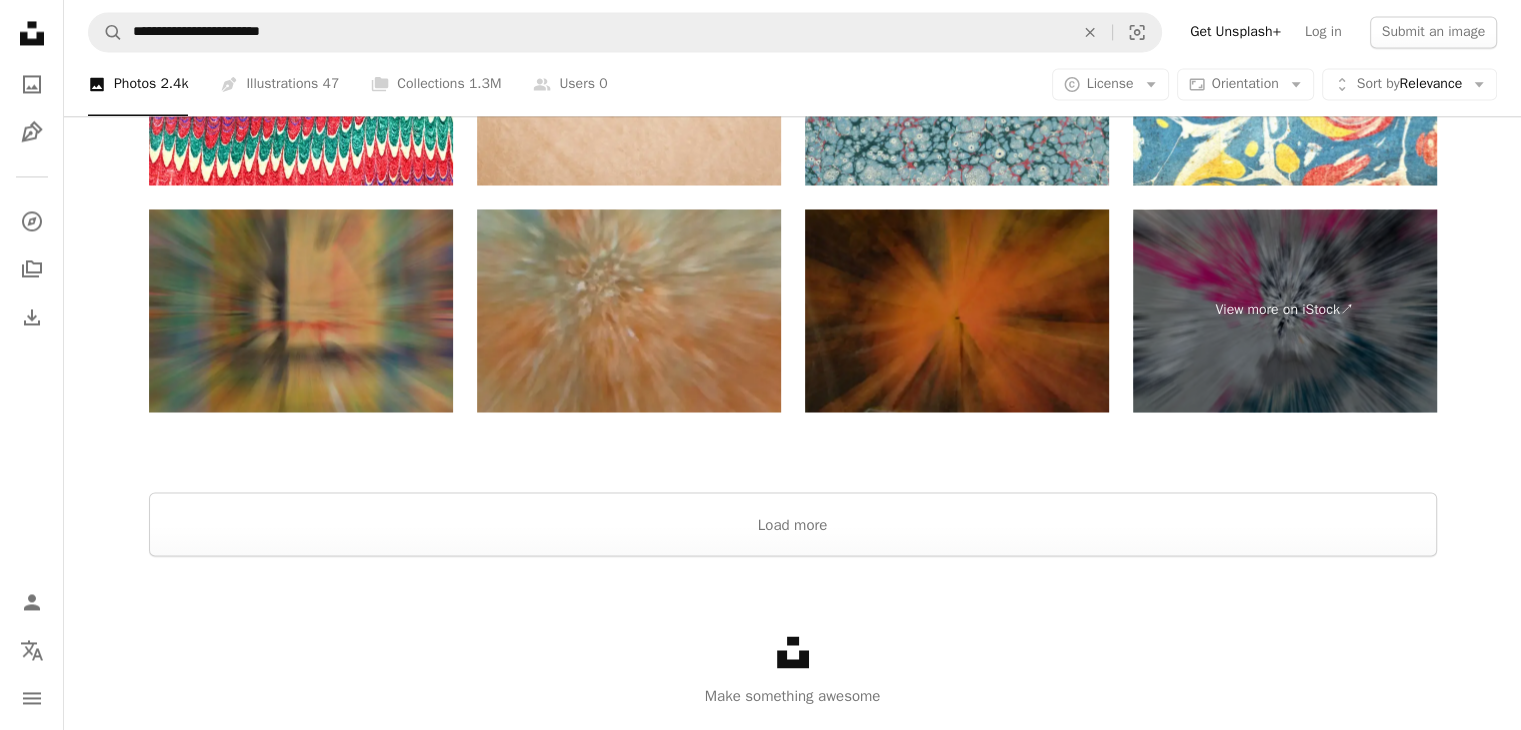 scroll, scrollTop: 3445, scrollLeft: 0, axis: vertical 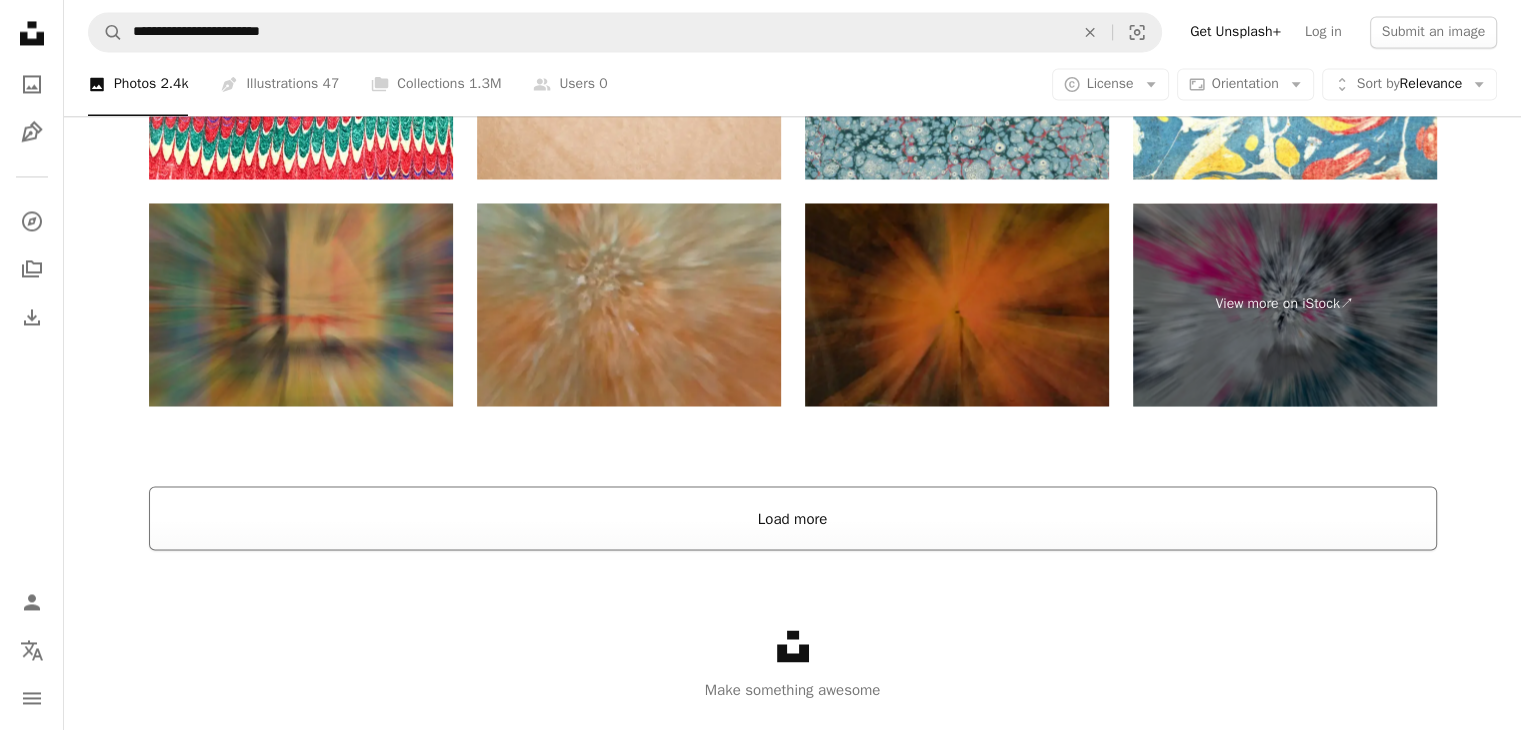 click on "Load more" at bounding box center [793, 518] 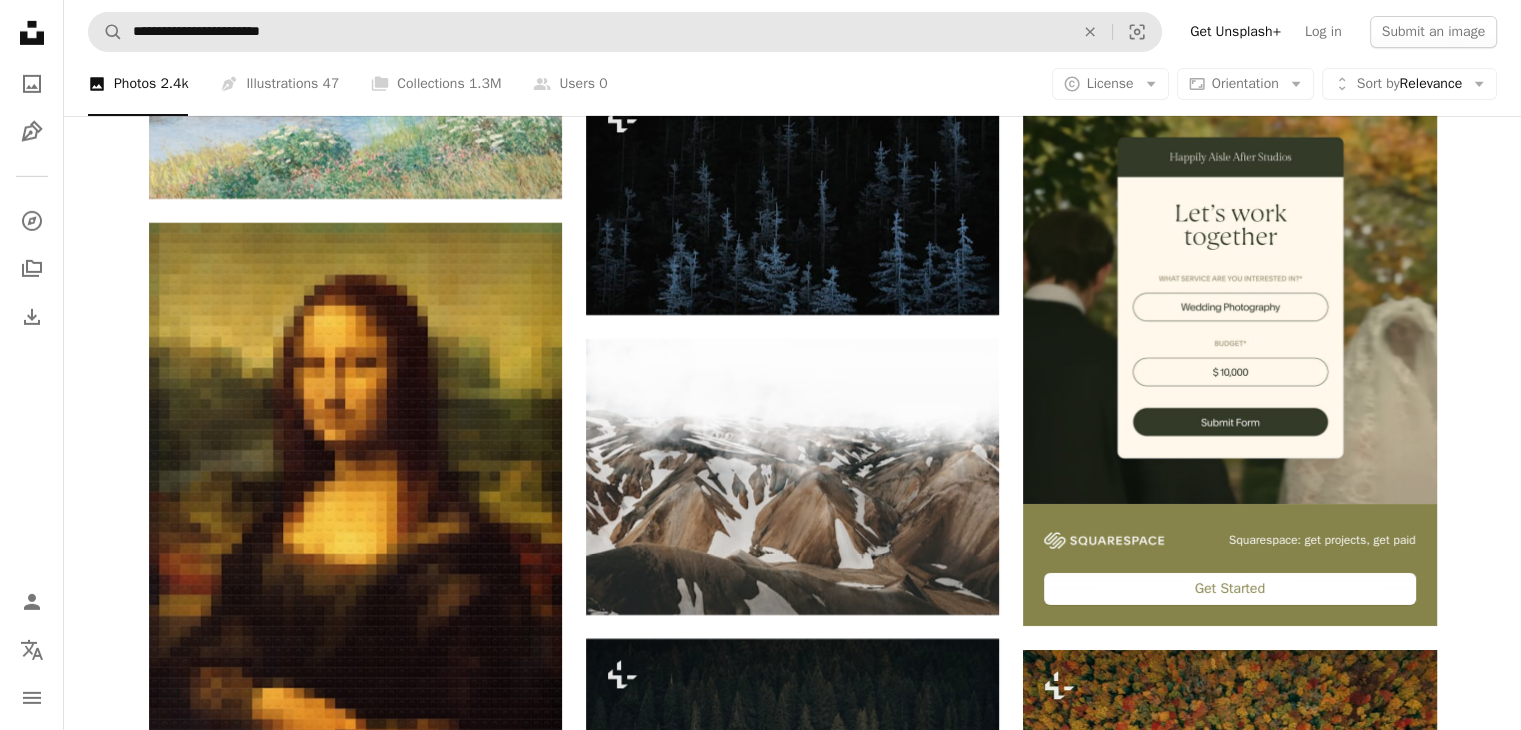 scroll, scrollTop: 6610, scrollLeft: 0, axis: vertical 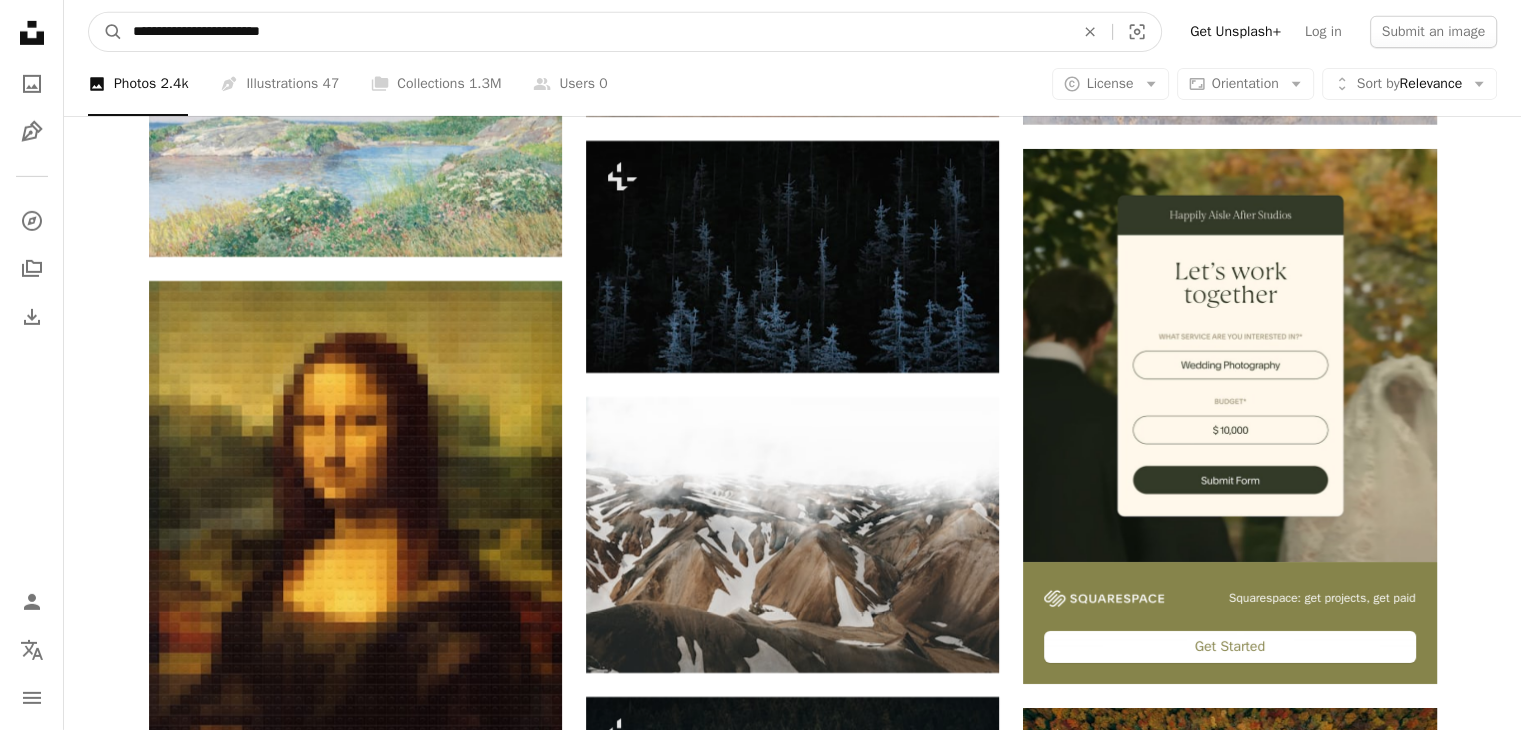 click on "**********" at bounding box center (595, 32) 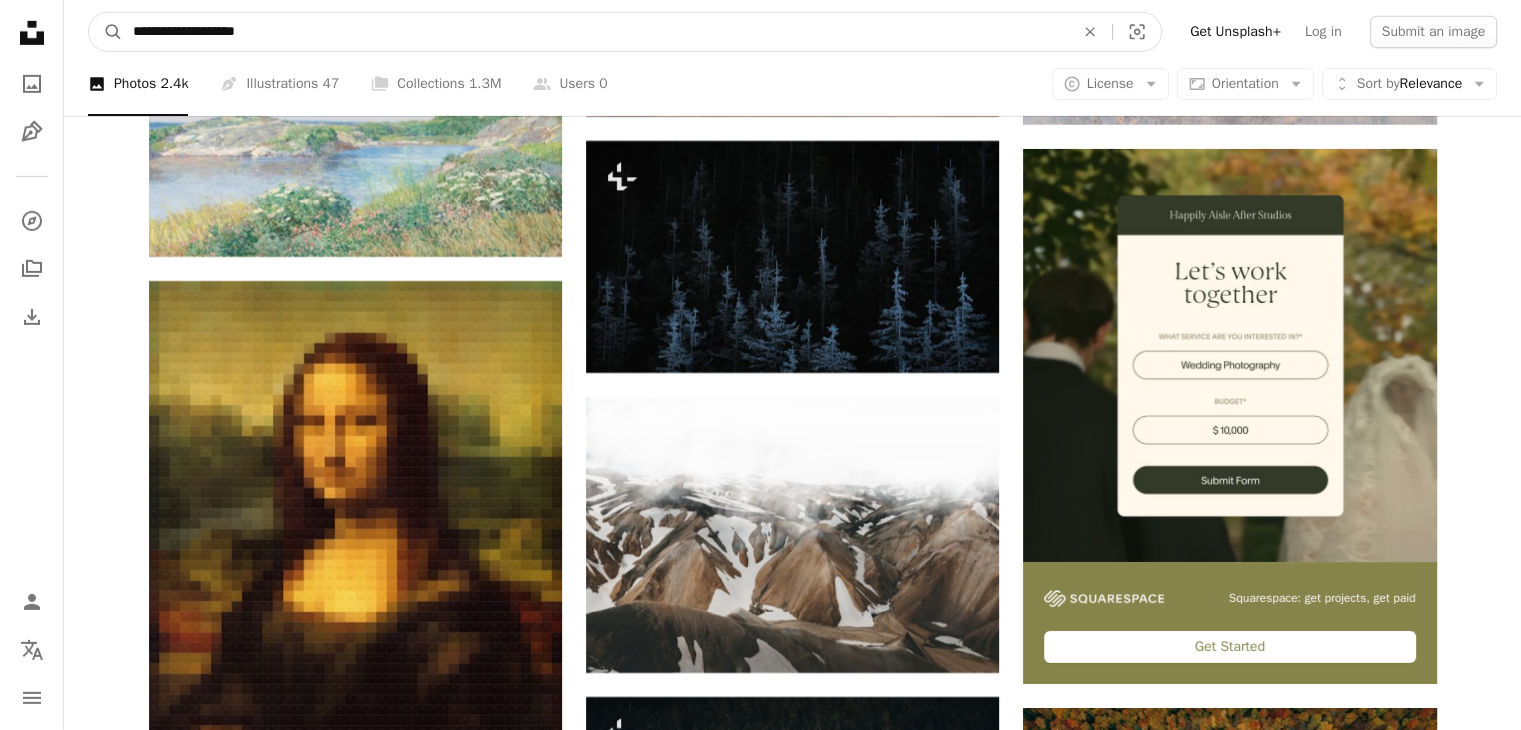 type on "**********" 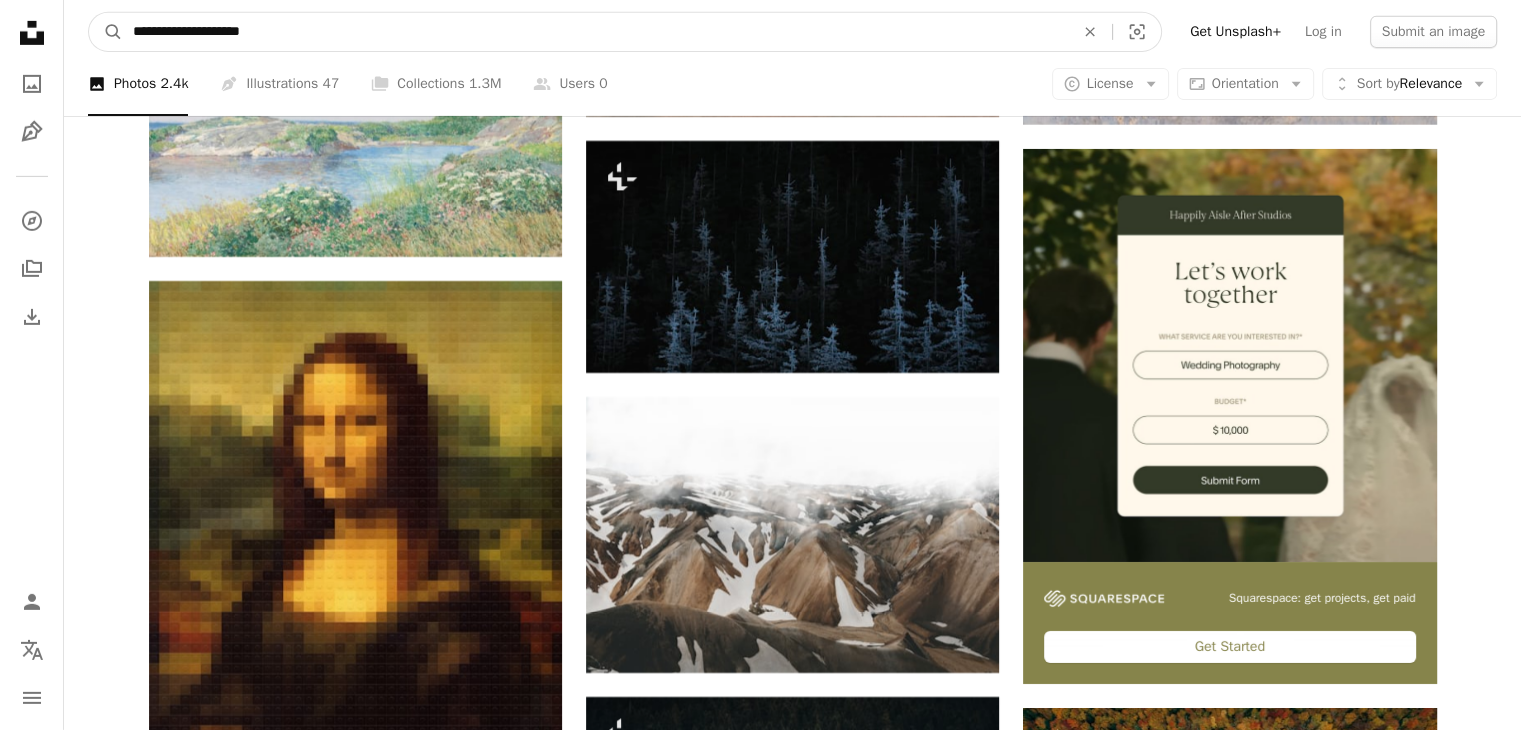 click on "A magnifying glass" at bounding box center [106, 32] 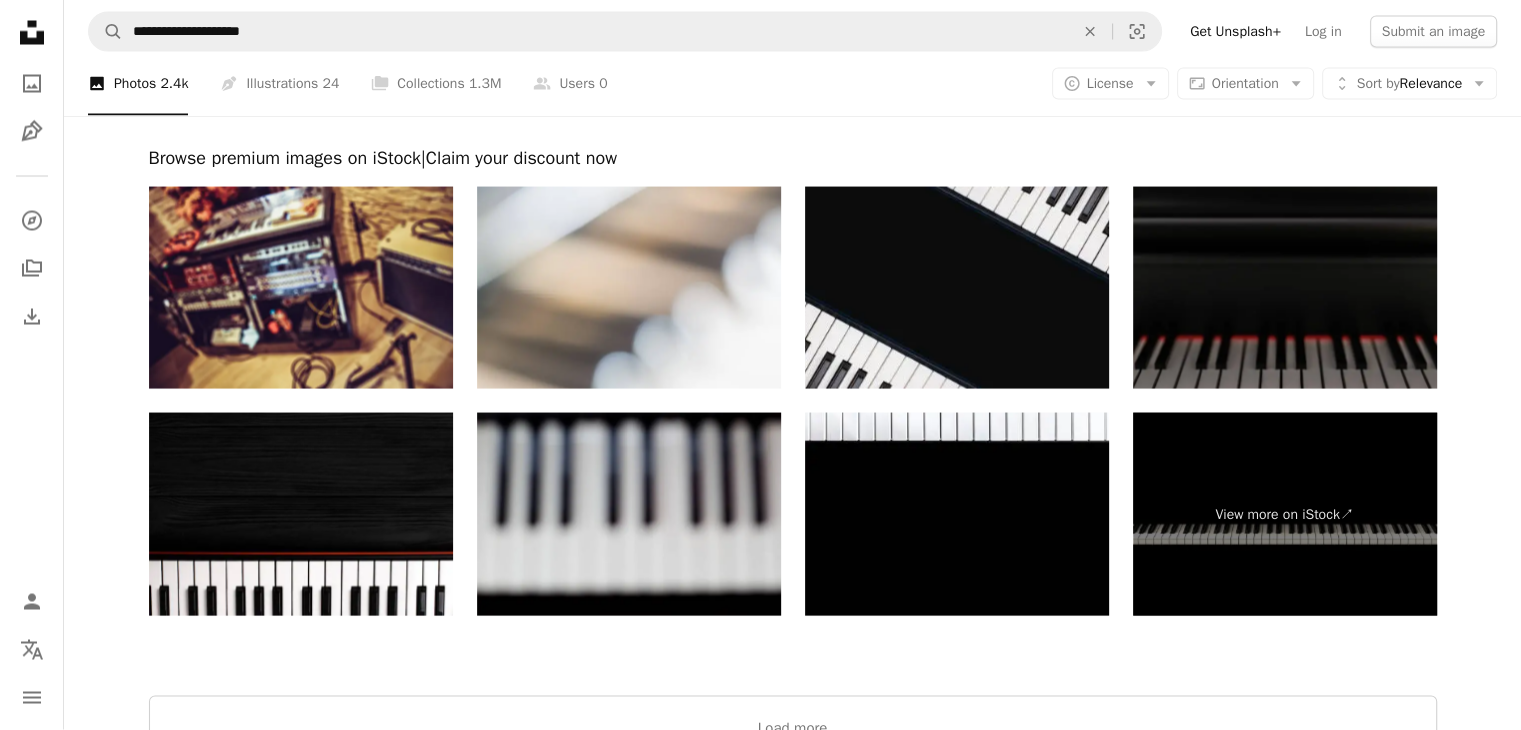 scroll, scrollTop: 4131, scrollLeft: 0, axis: vertical 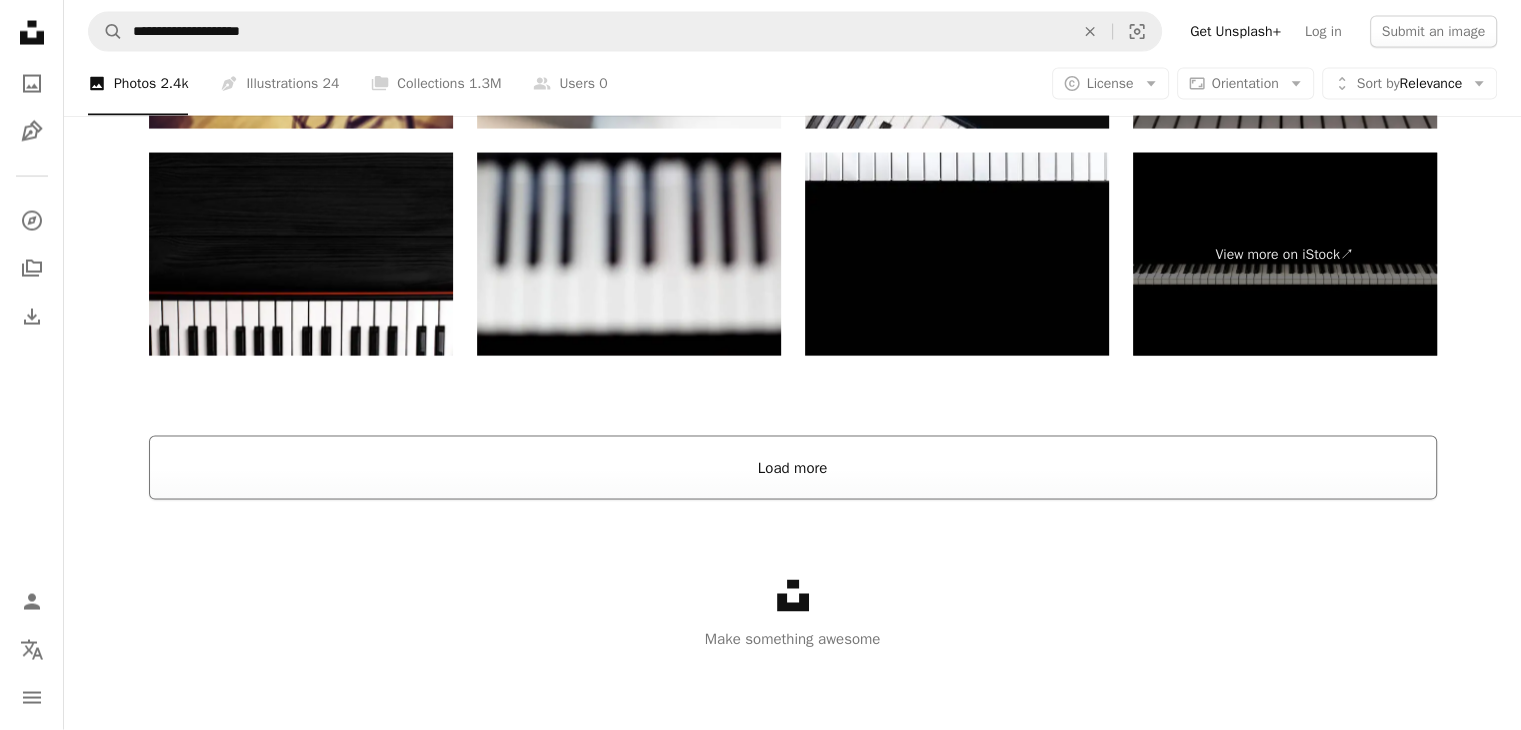 click on "Load more" at bounding box center (793, 468) 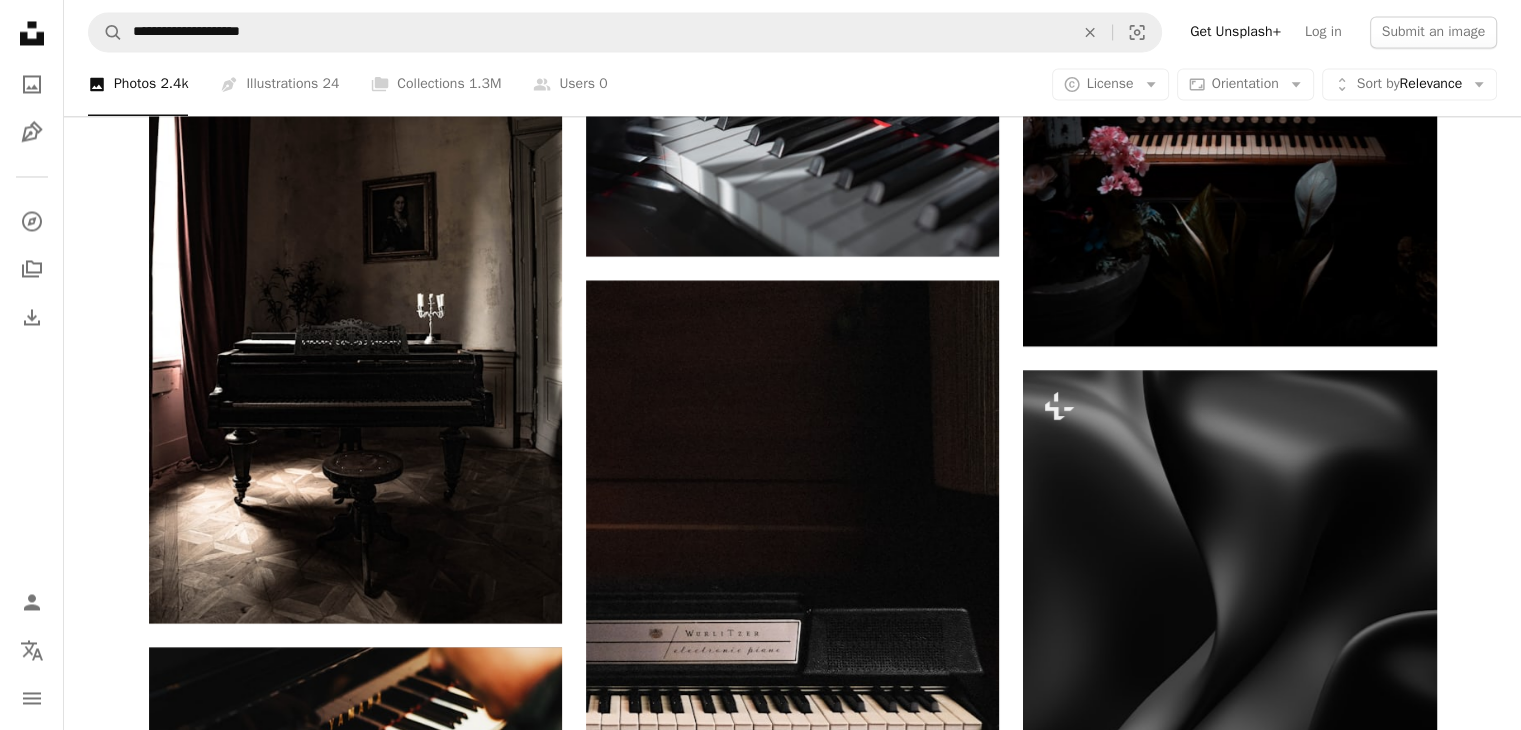 scroll, scrollTop: 3612, scrollLeft: 0, axis: vertical 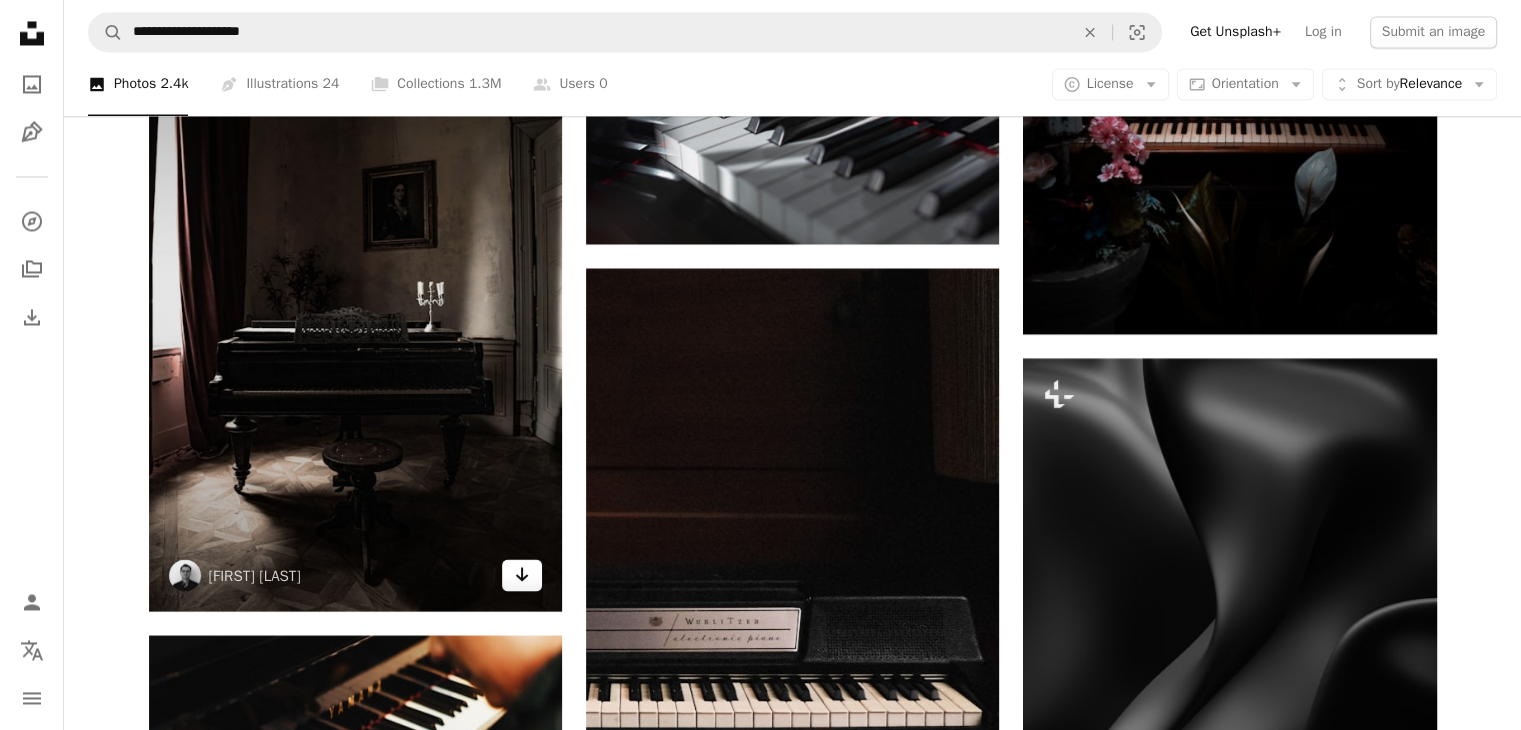 click on "Arrow pointing down" 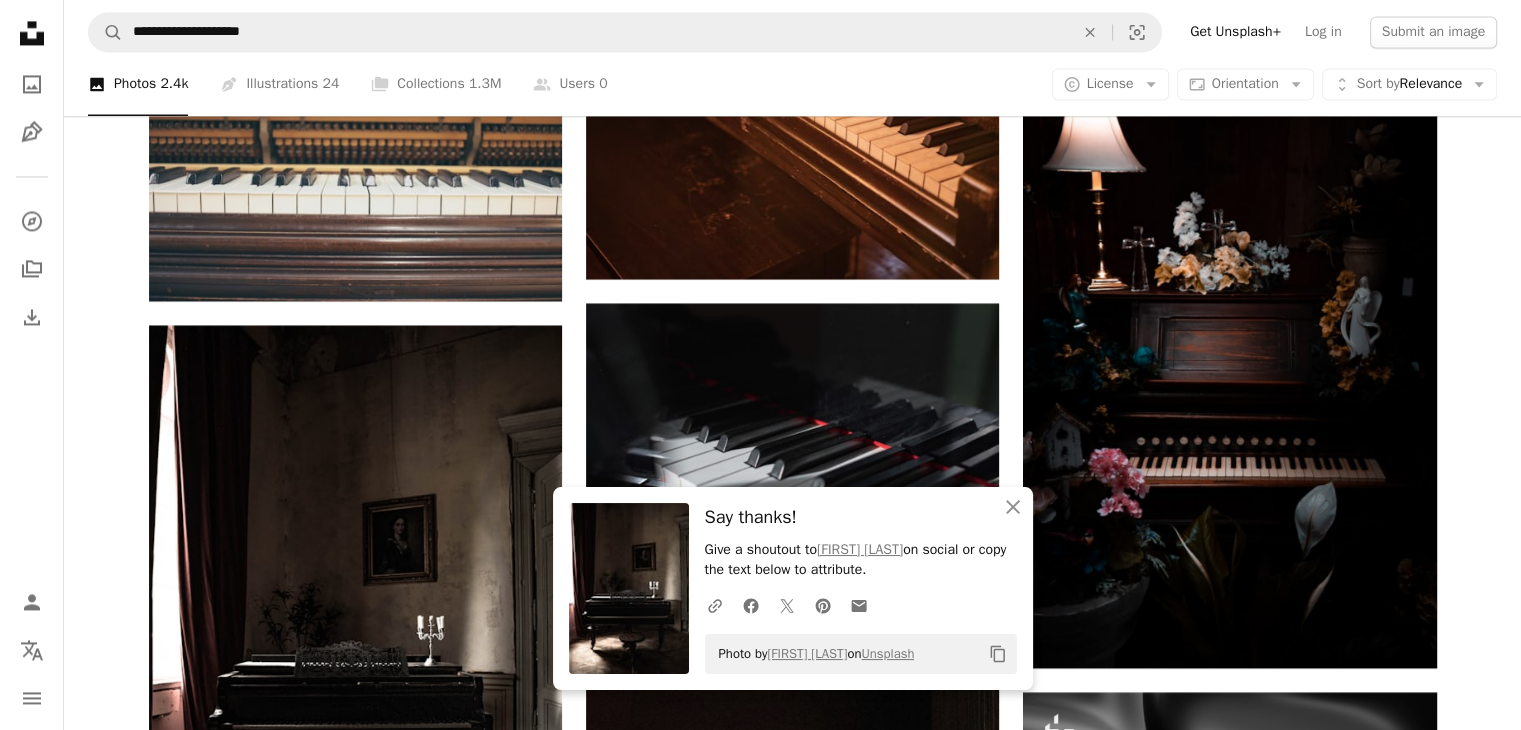 scroll, scrollTop: 3276, scrollLeft: 0, axis: vertical 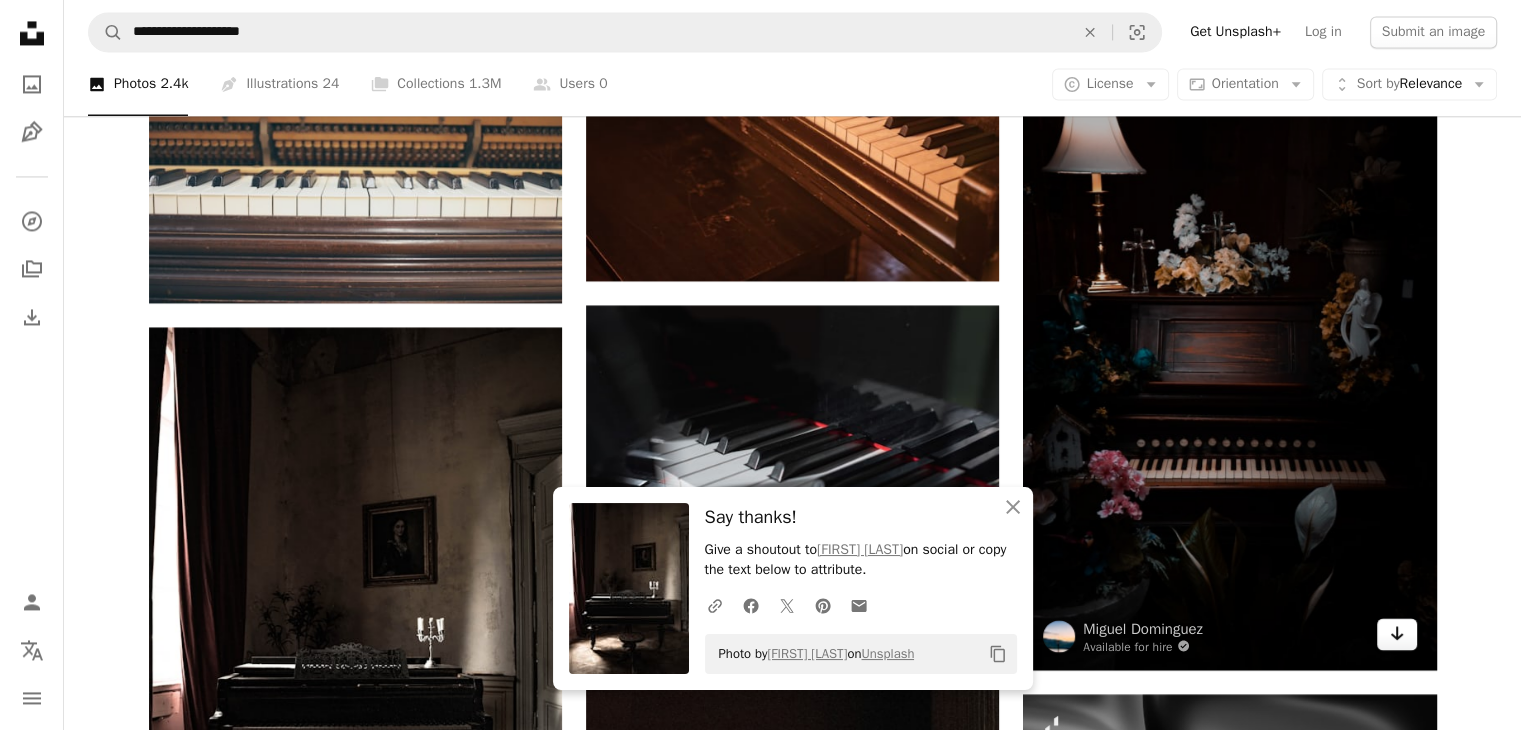 click on "Arrow pointing down" 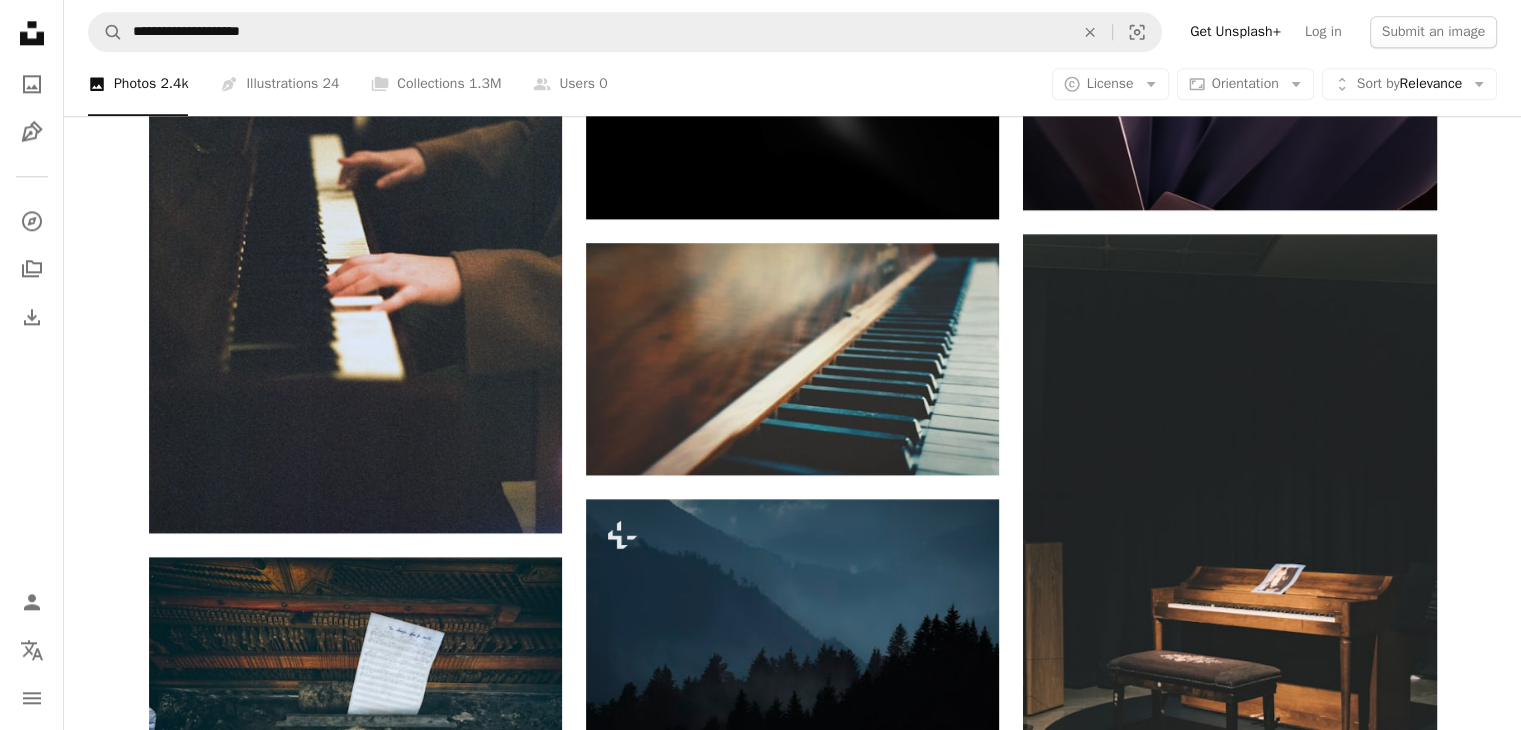 scroll, scrollTop: 2356, scrollLeft: 0, axis: vertical 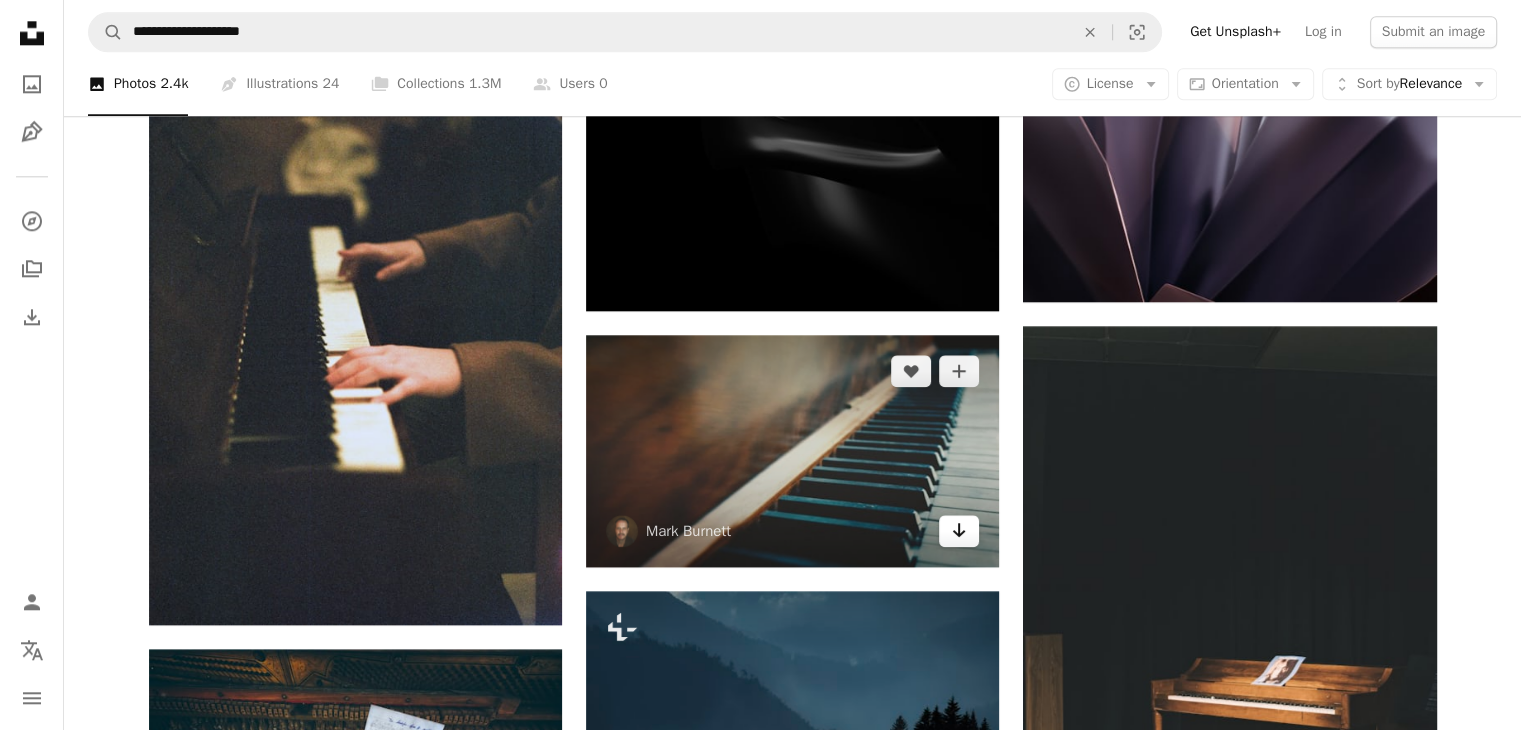 click on "Arrow pointing down" 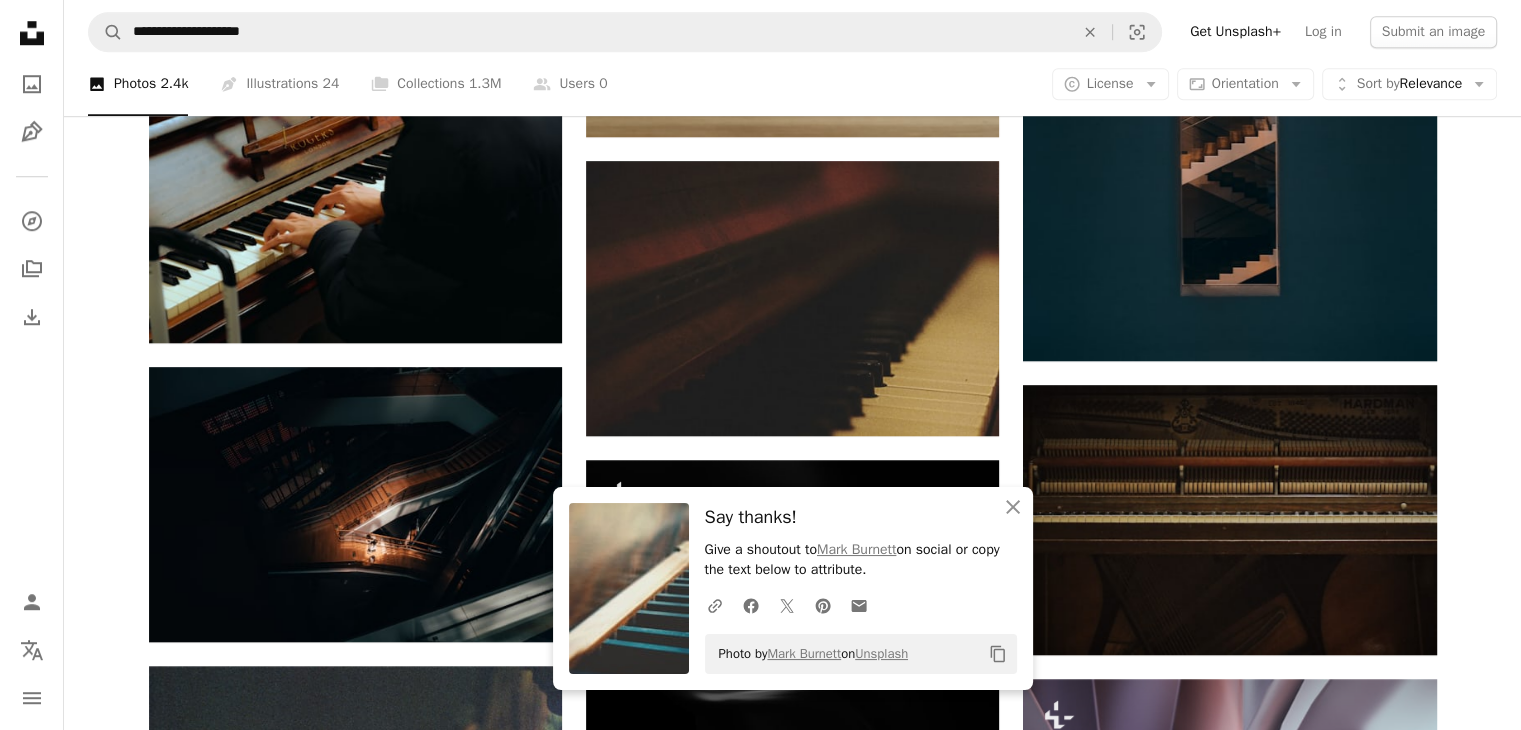 scroll, scrollTop: 1659, scrollLeft: 0, axis: vertical 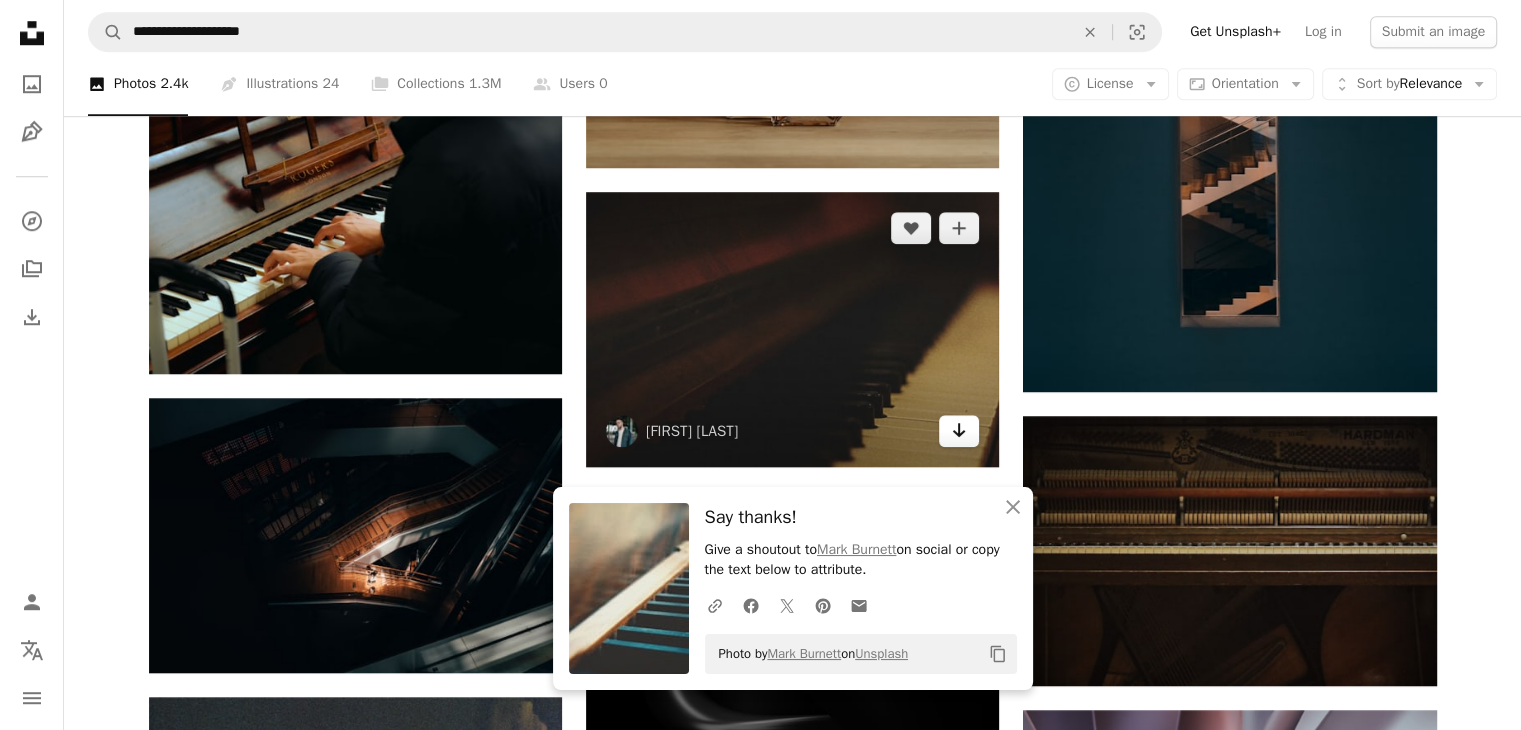 click on "Arrow pointing down" at bounding box center (959, 431) 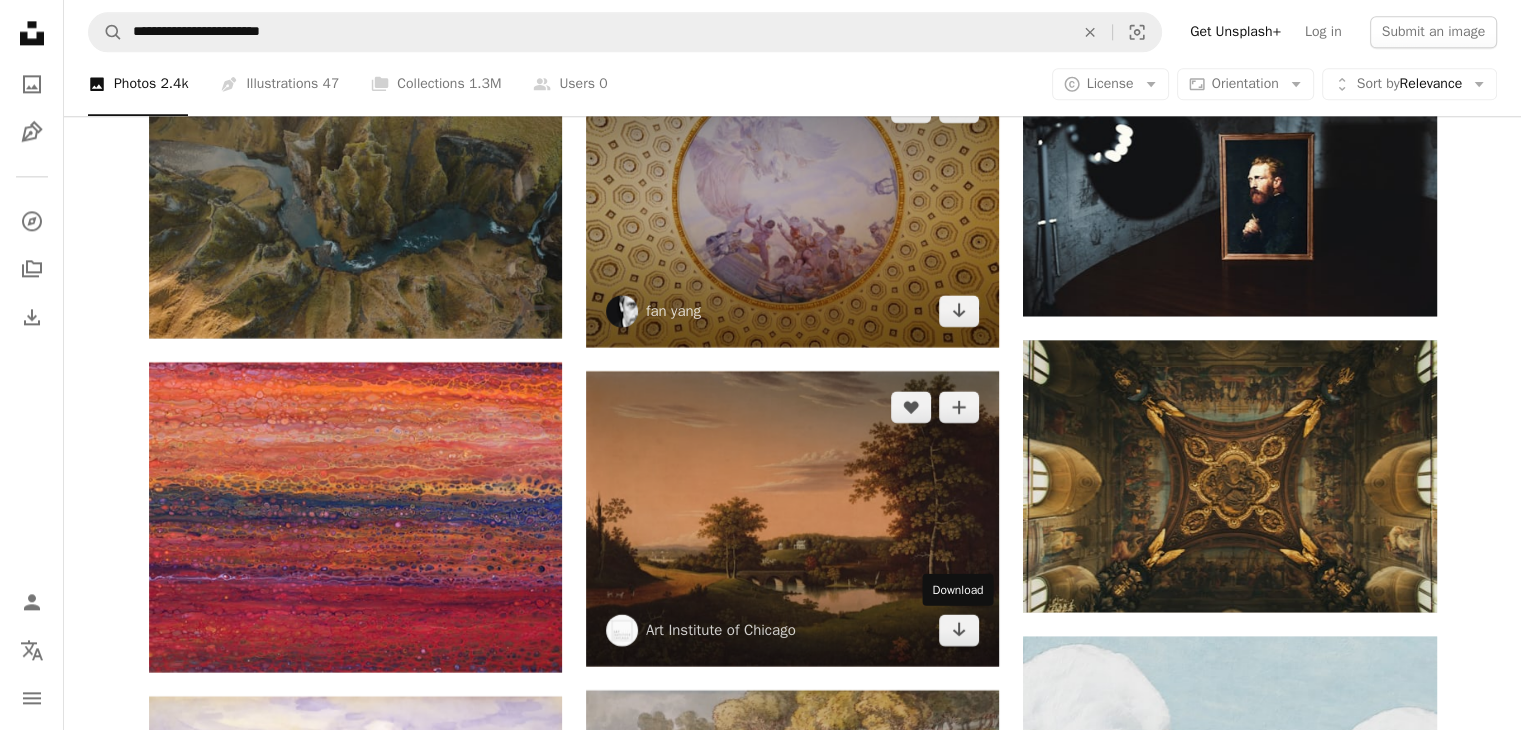 scroll, scrollTop: 10309, scrollLeft: 0, axis: vertical 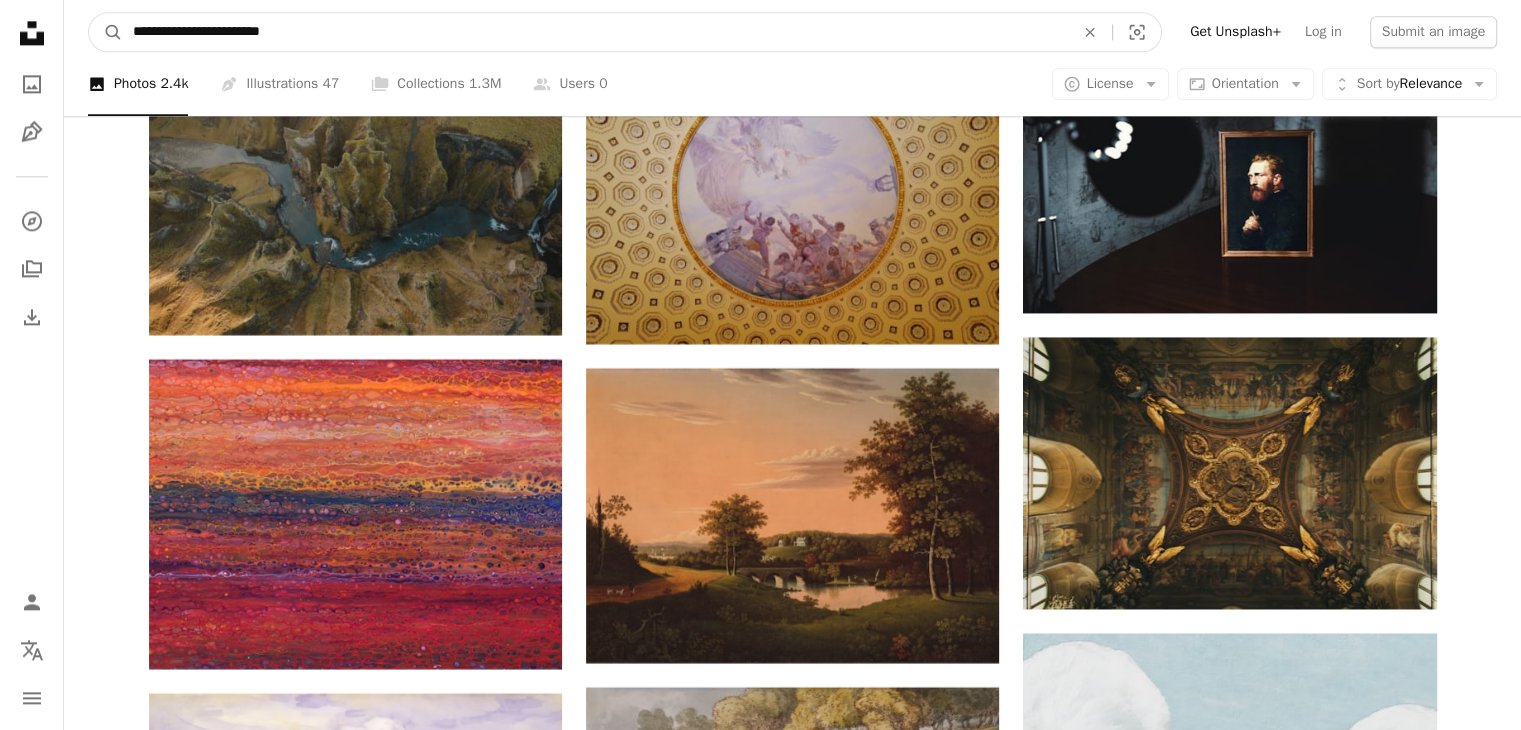 click on "**********" at bounding box center [595, 32] 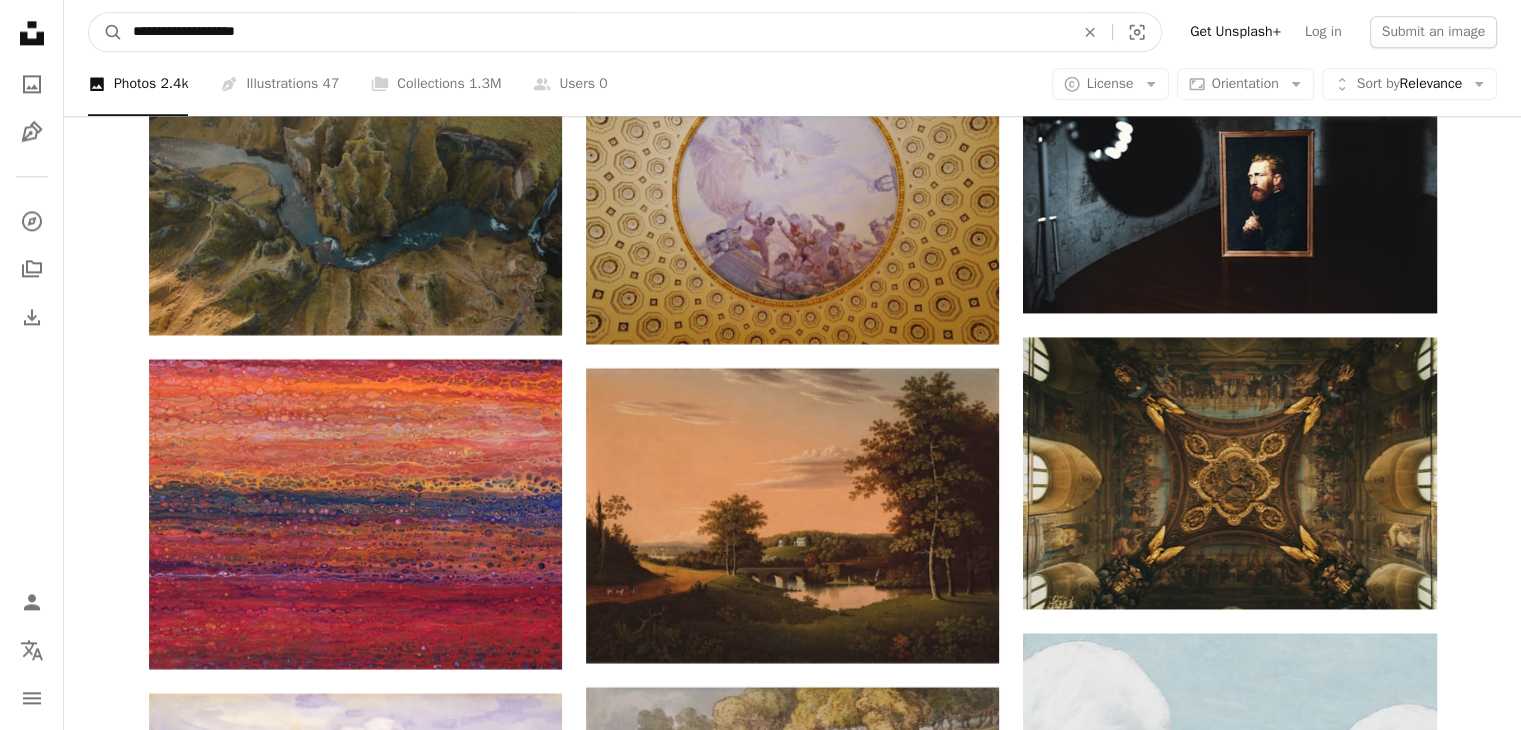 type on "**********" 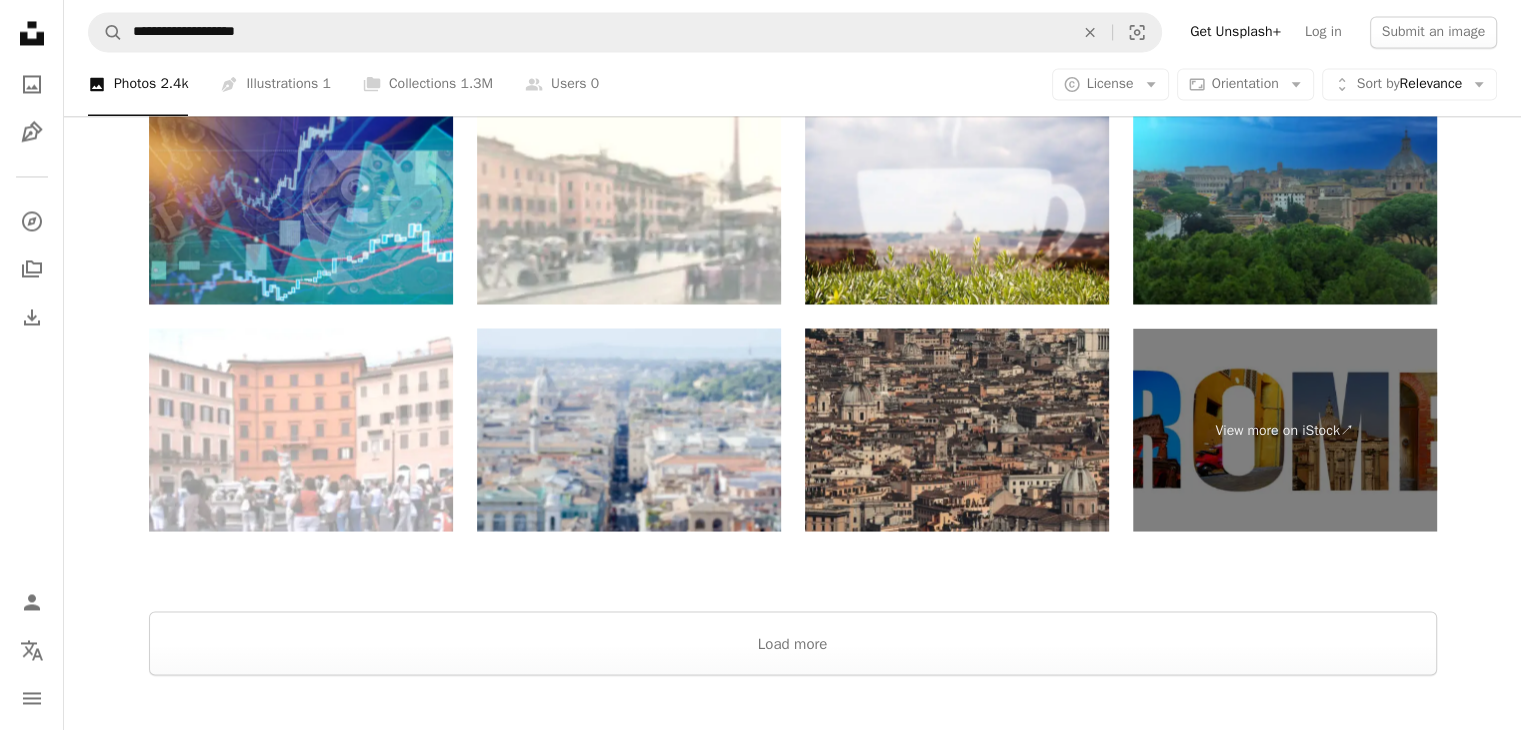 scroll, scrollTop: 3714, scrollLeft: 0, axis: vertical 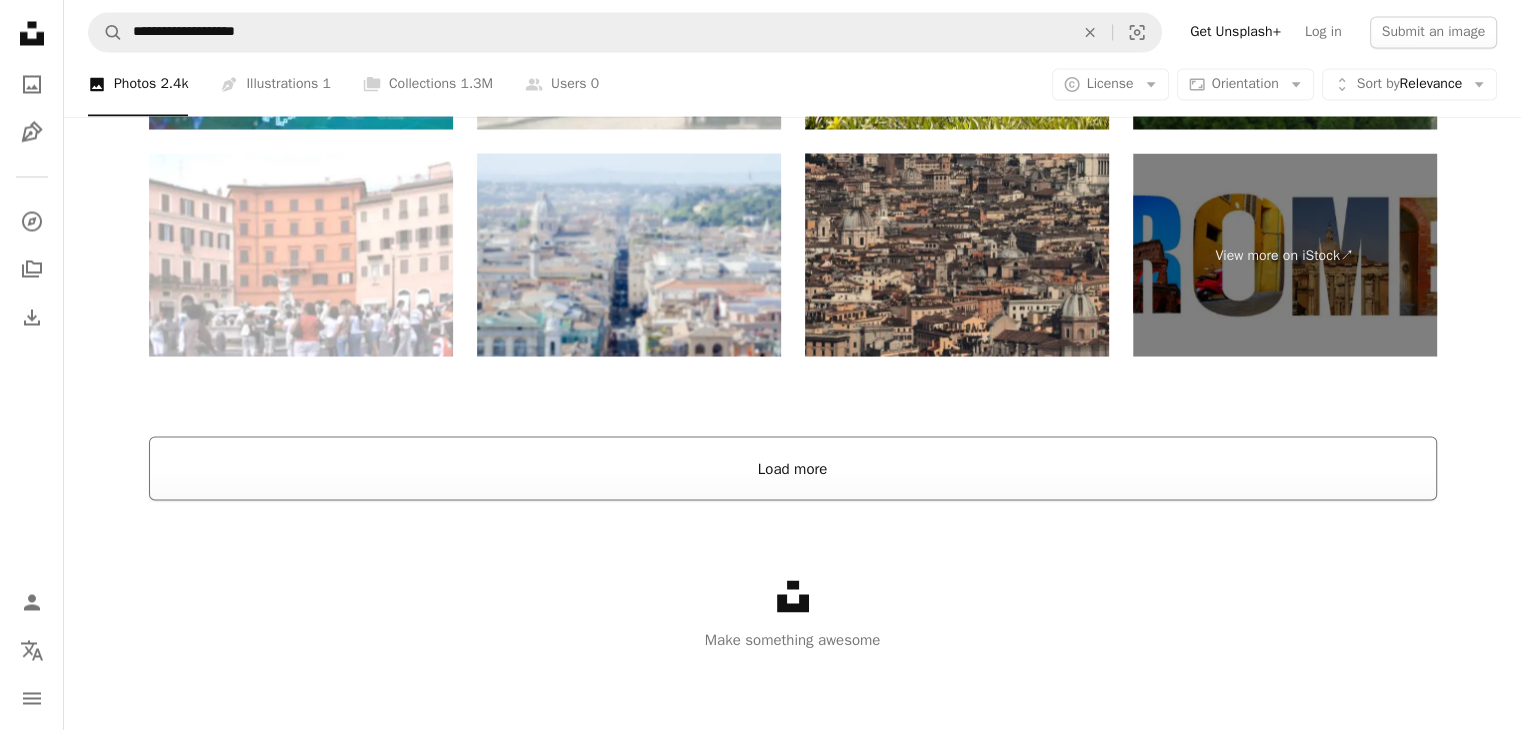 click on "Load more" at bounding box center (793, 468) 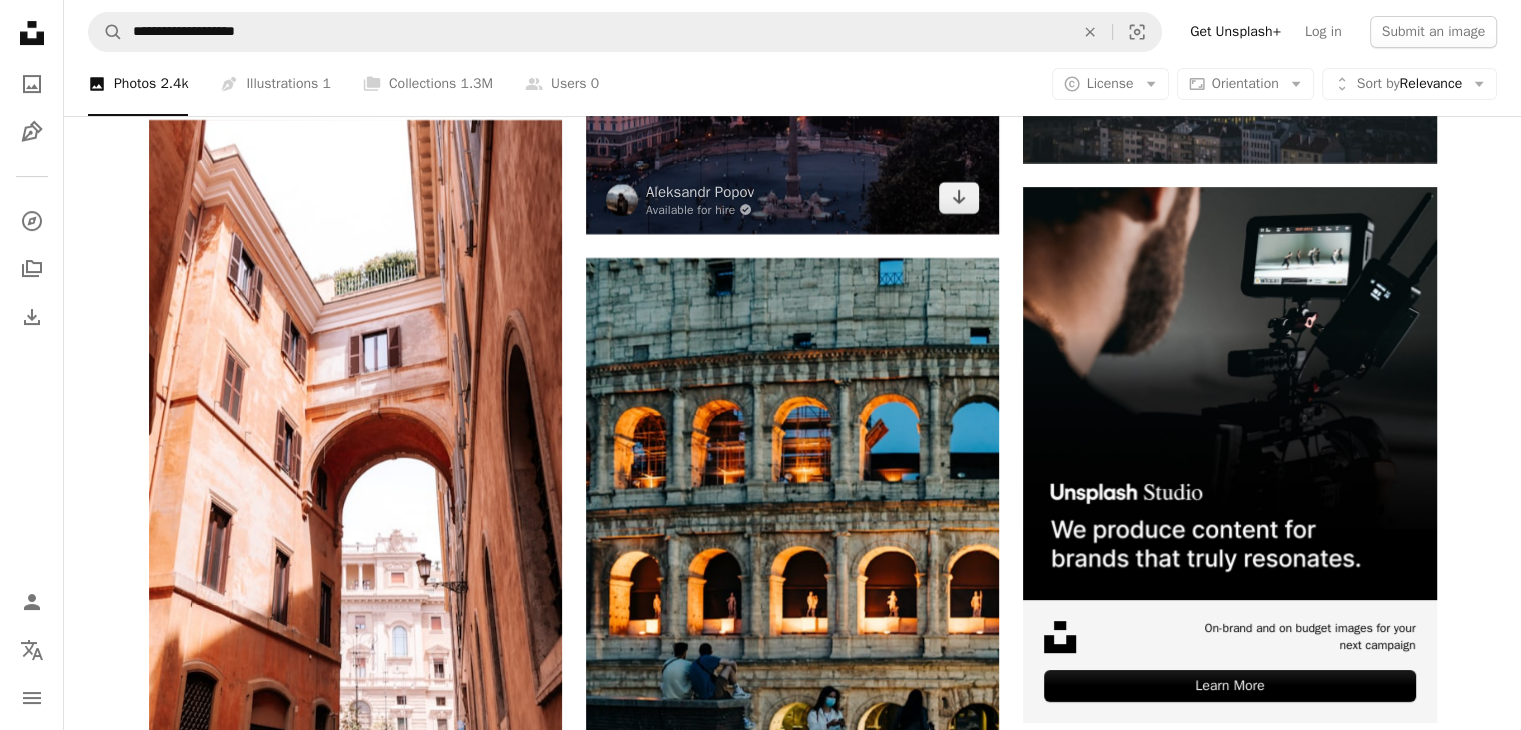 scroll, scrollTop: 8000, scrollLeft: 0, axis: vertical 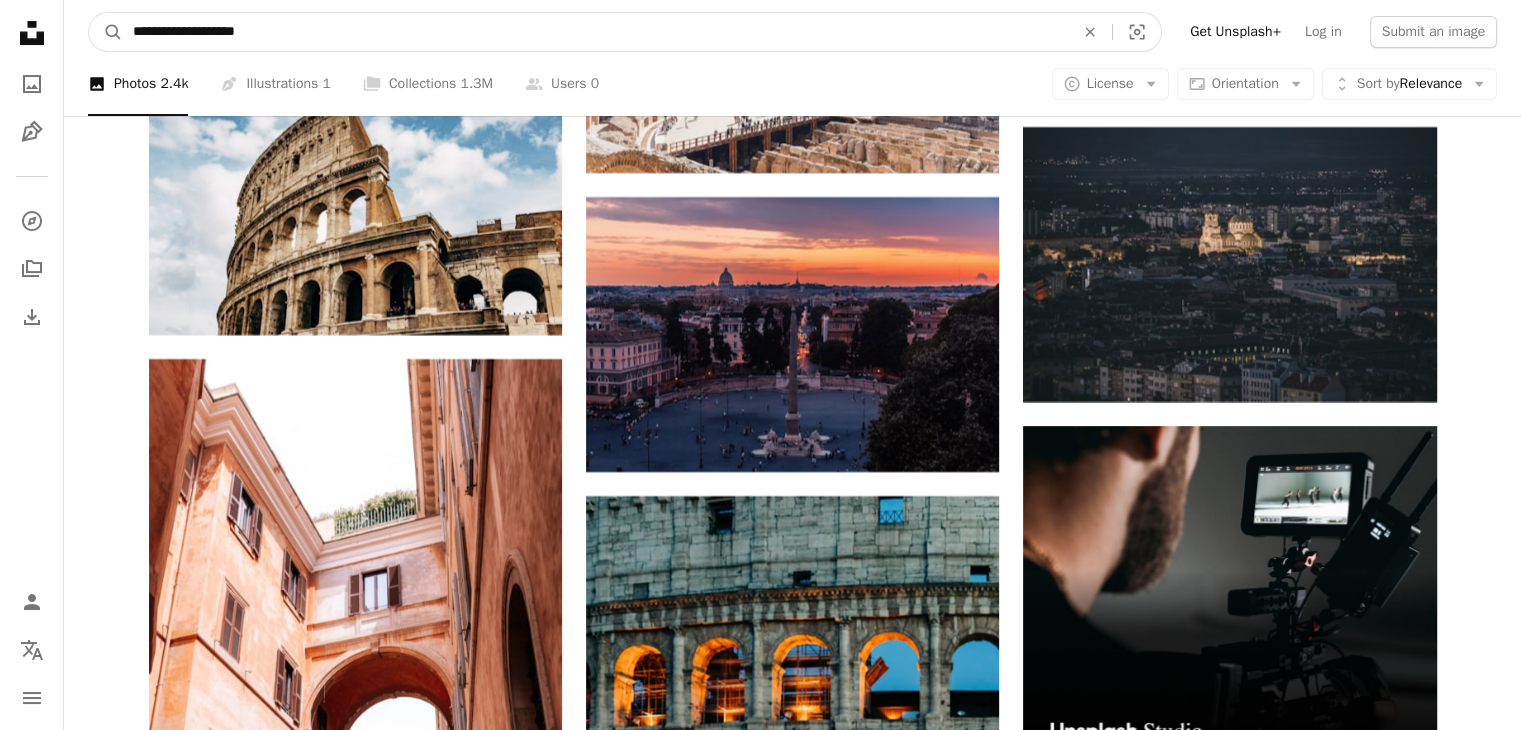 click on "**********" at bounding box center [595, 32] 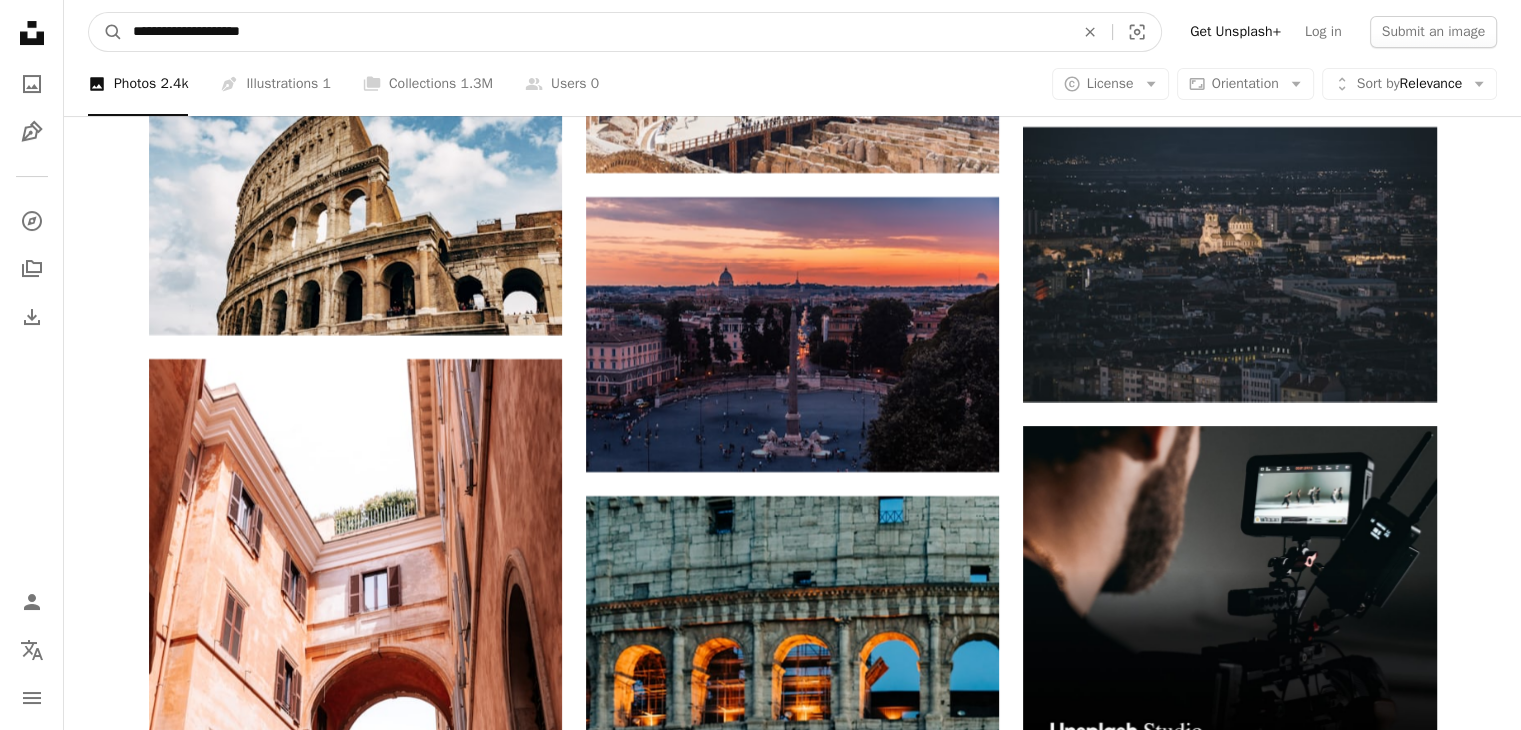 type on "**********" 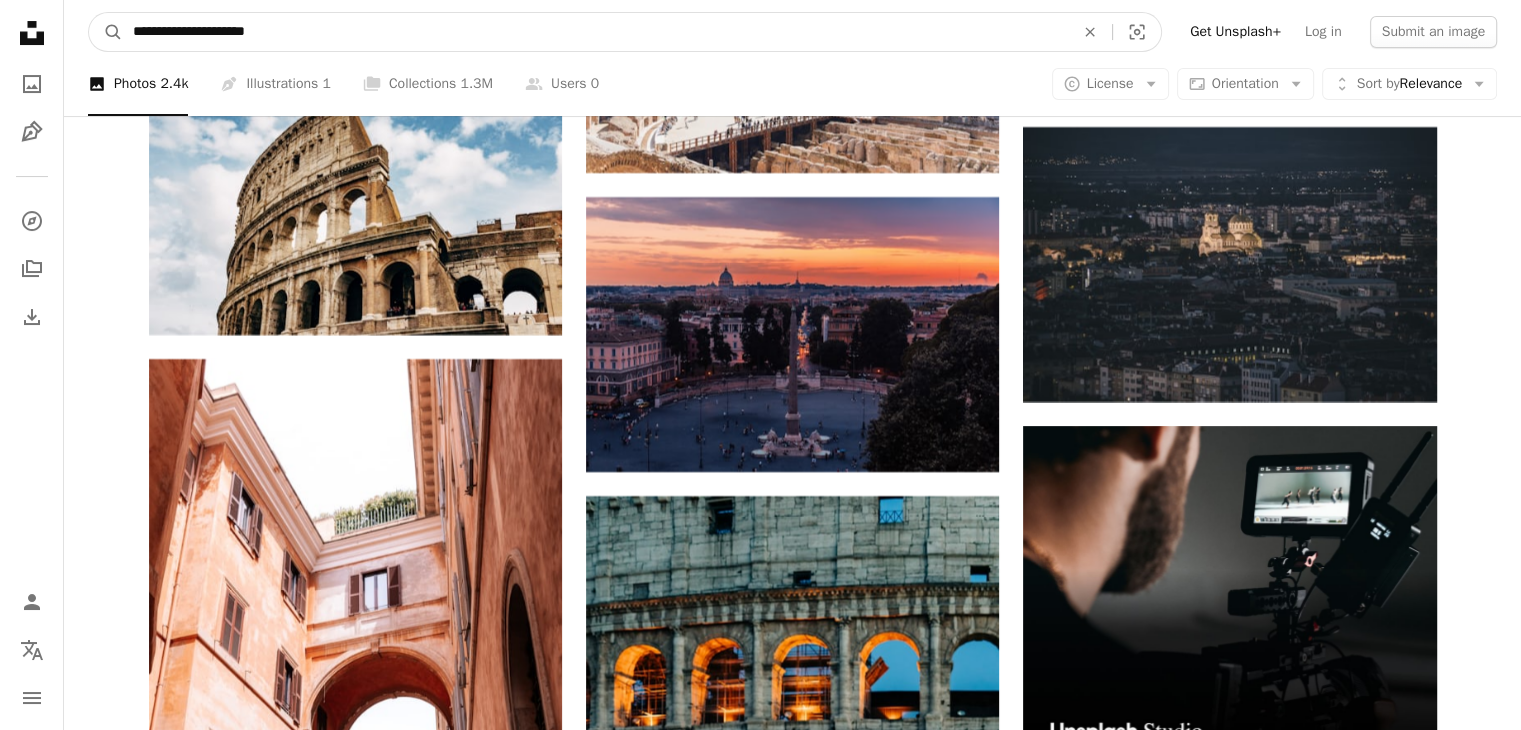 click on "A magnifying glass" at bounding box center (106, 32) 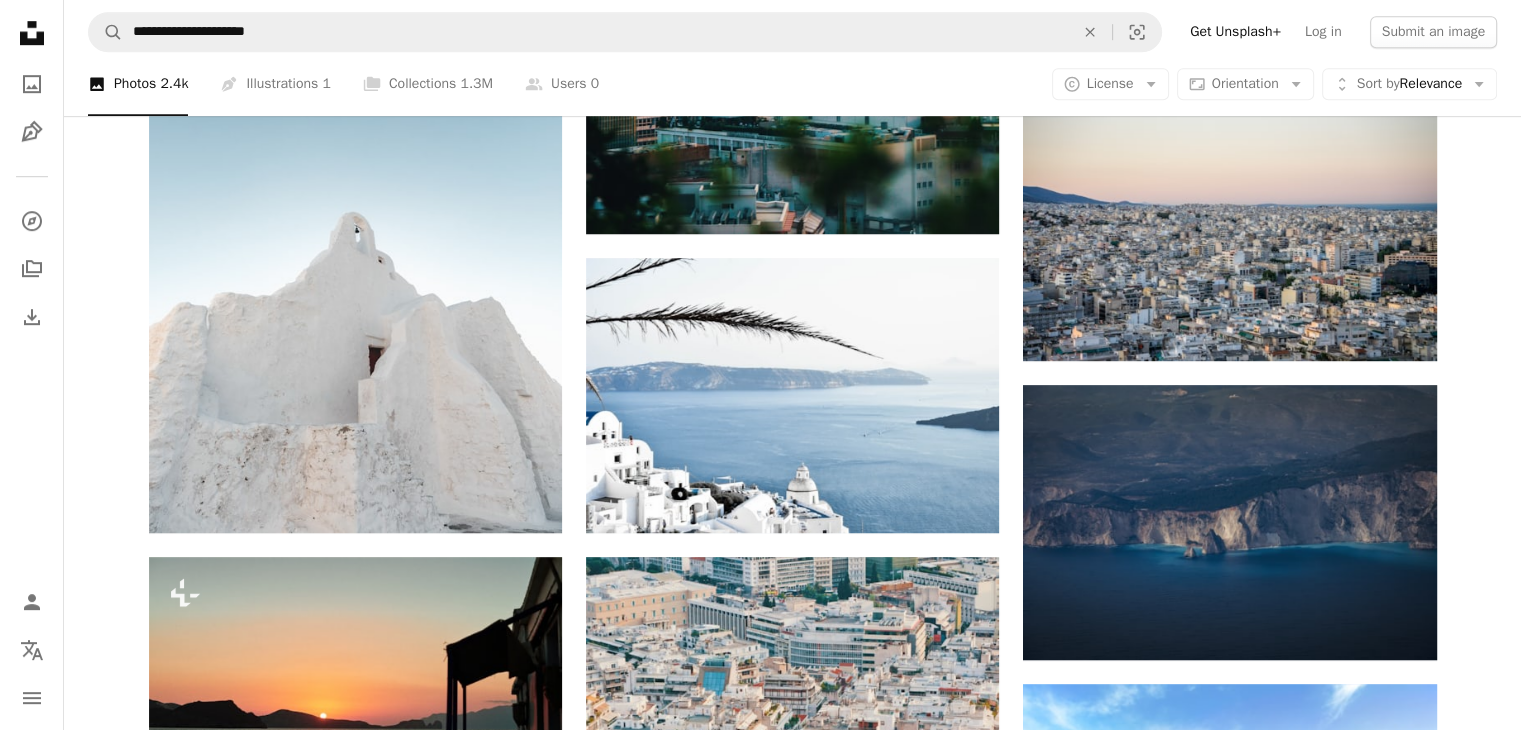 scroll, scrollTop: 1306, scrollLeft: 0, axis: vertical 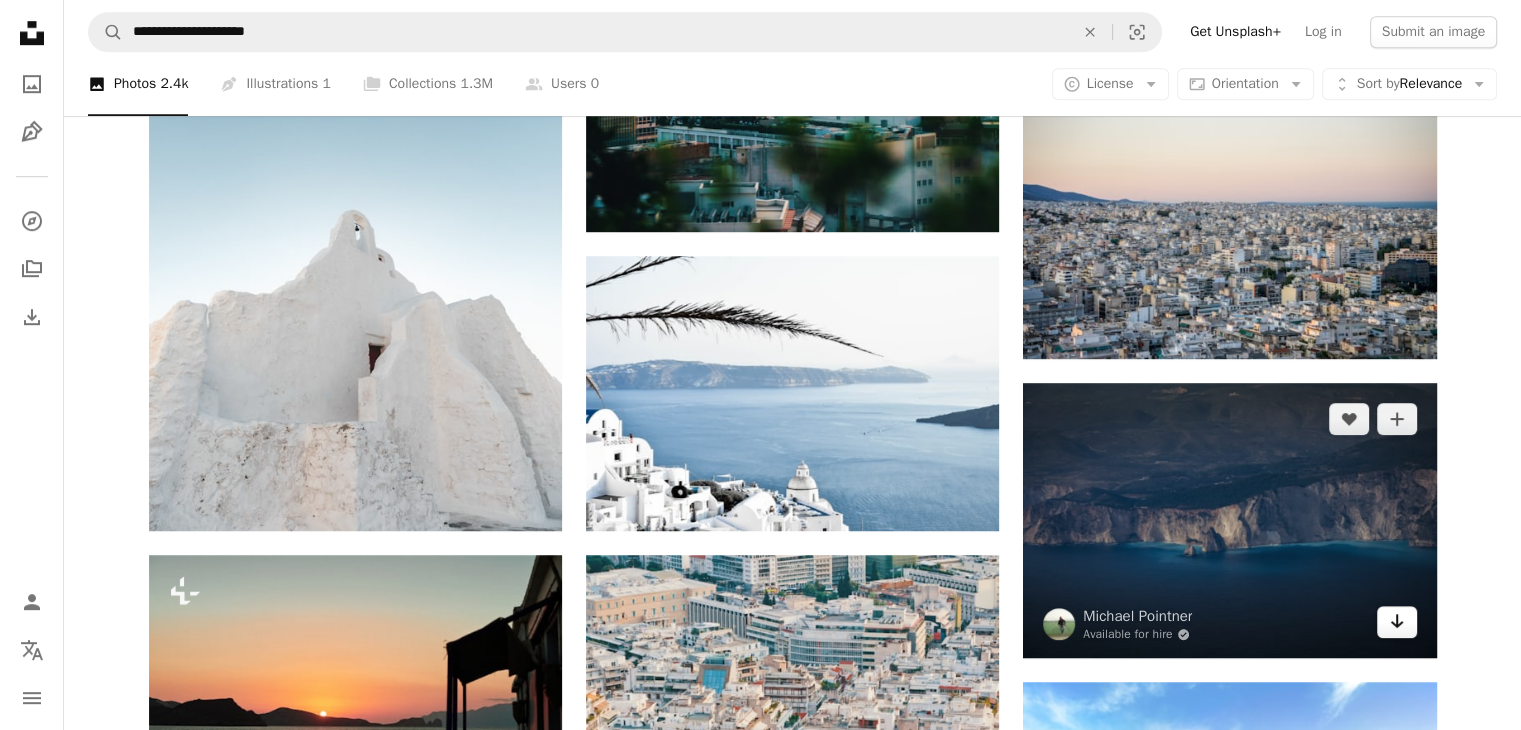 click on "Arrow pointing down" at bounding box center (1397, 622) 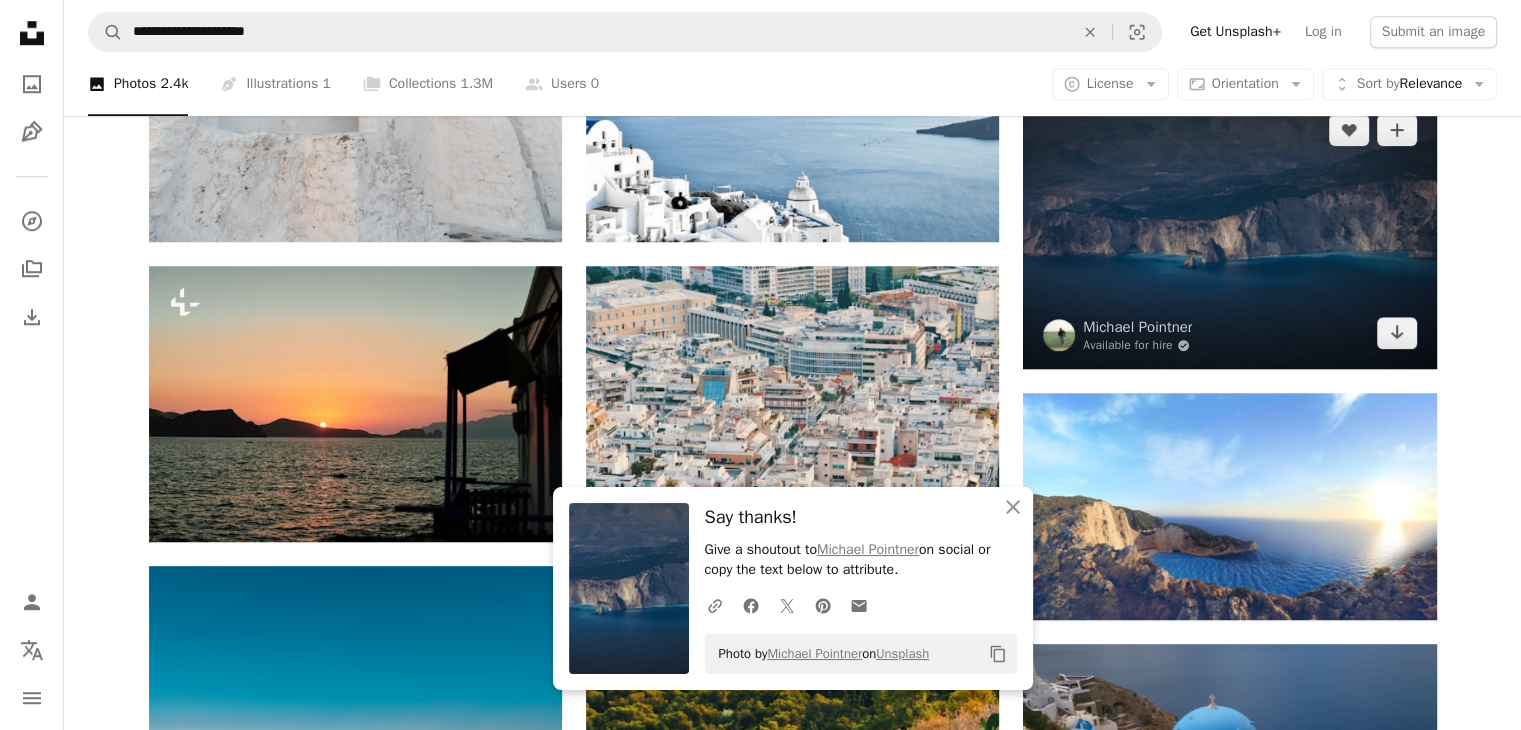 scroll, scrollTop: 1575, scrollLeft: 0, axis: vertical 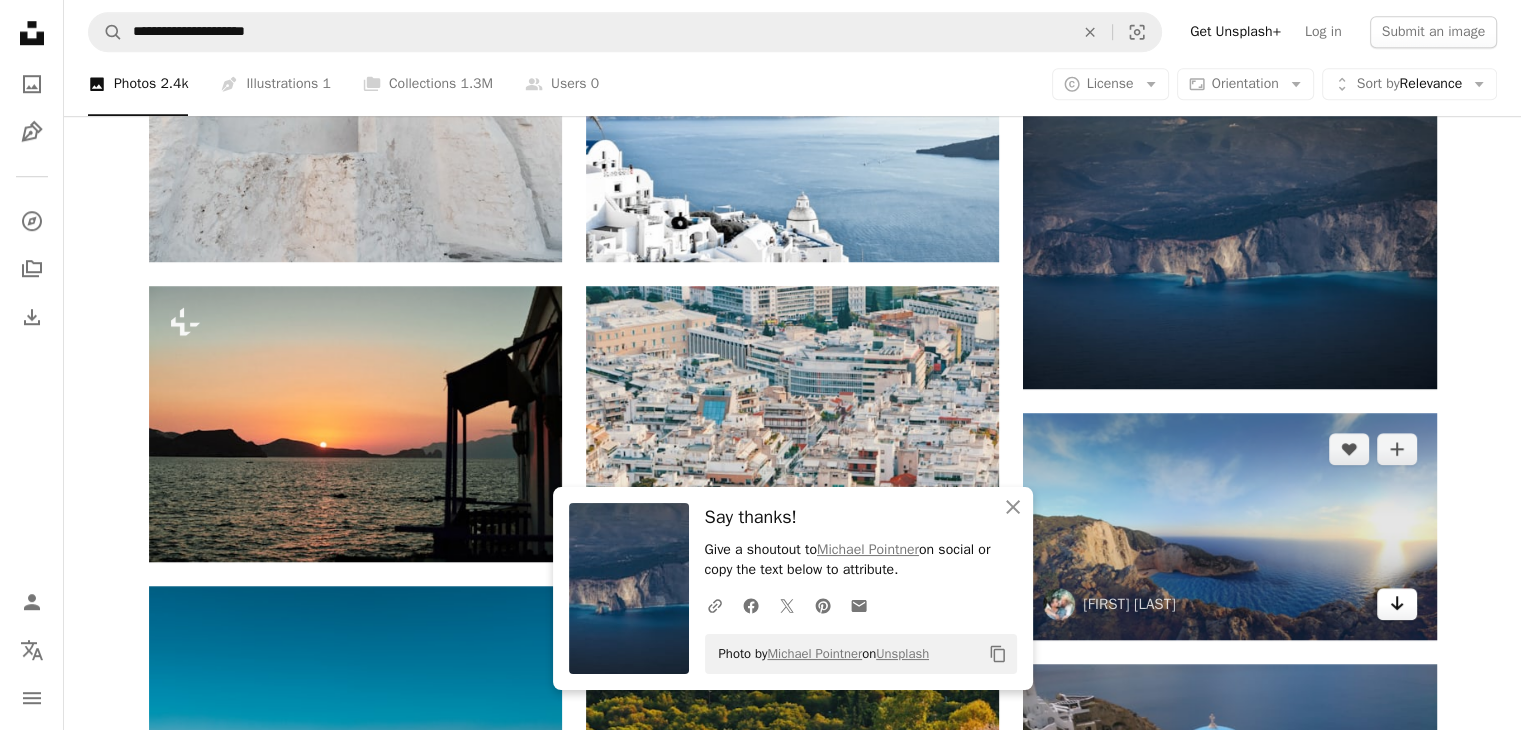 click on "Arrow pointing down" 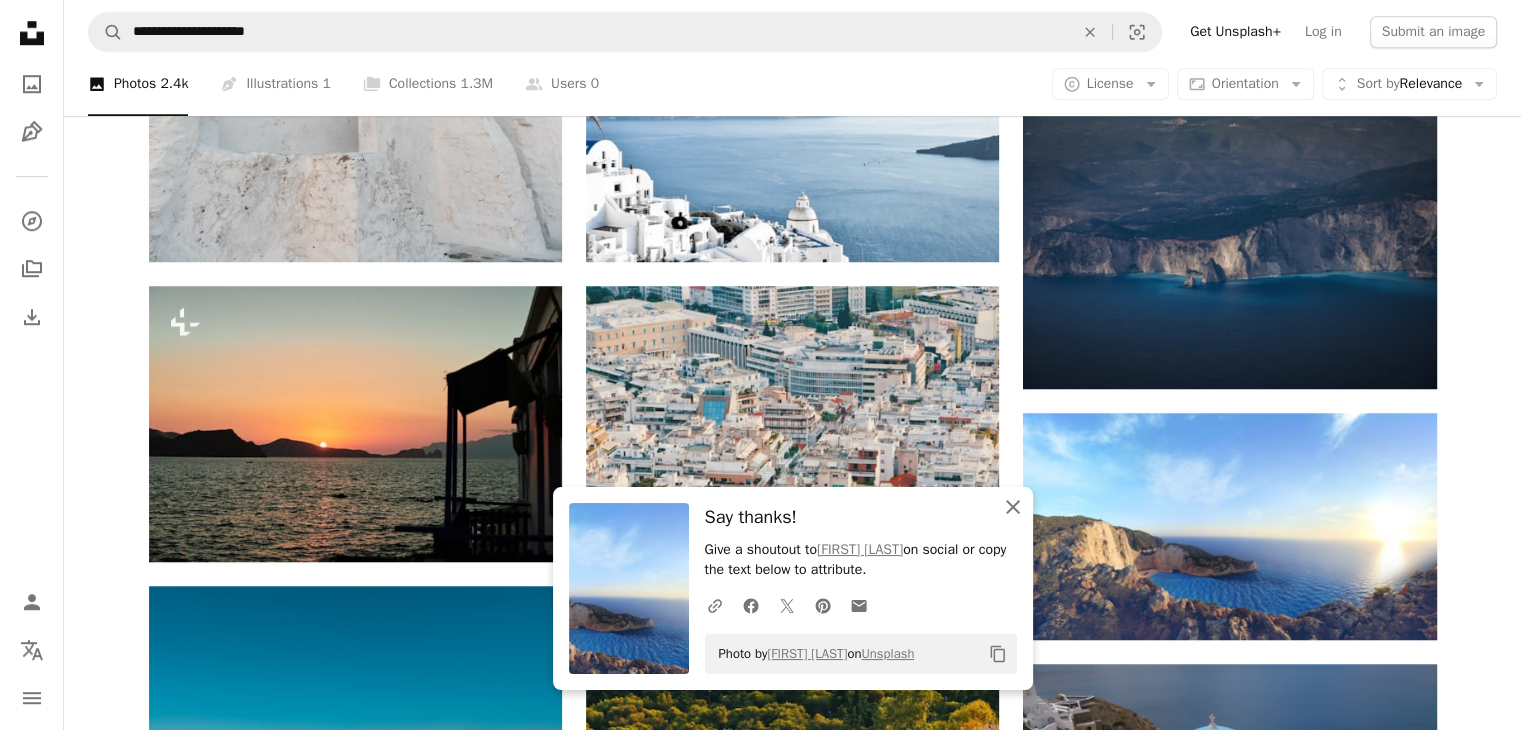 click on "An X shape" 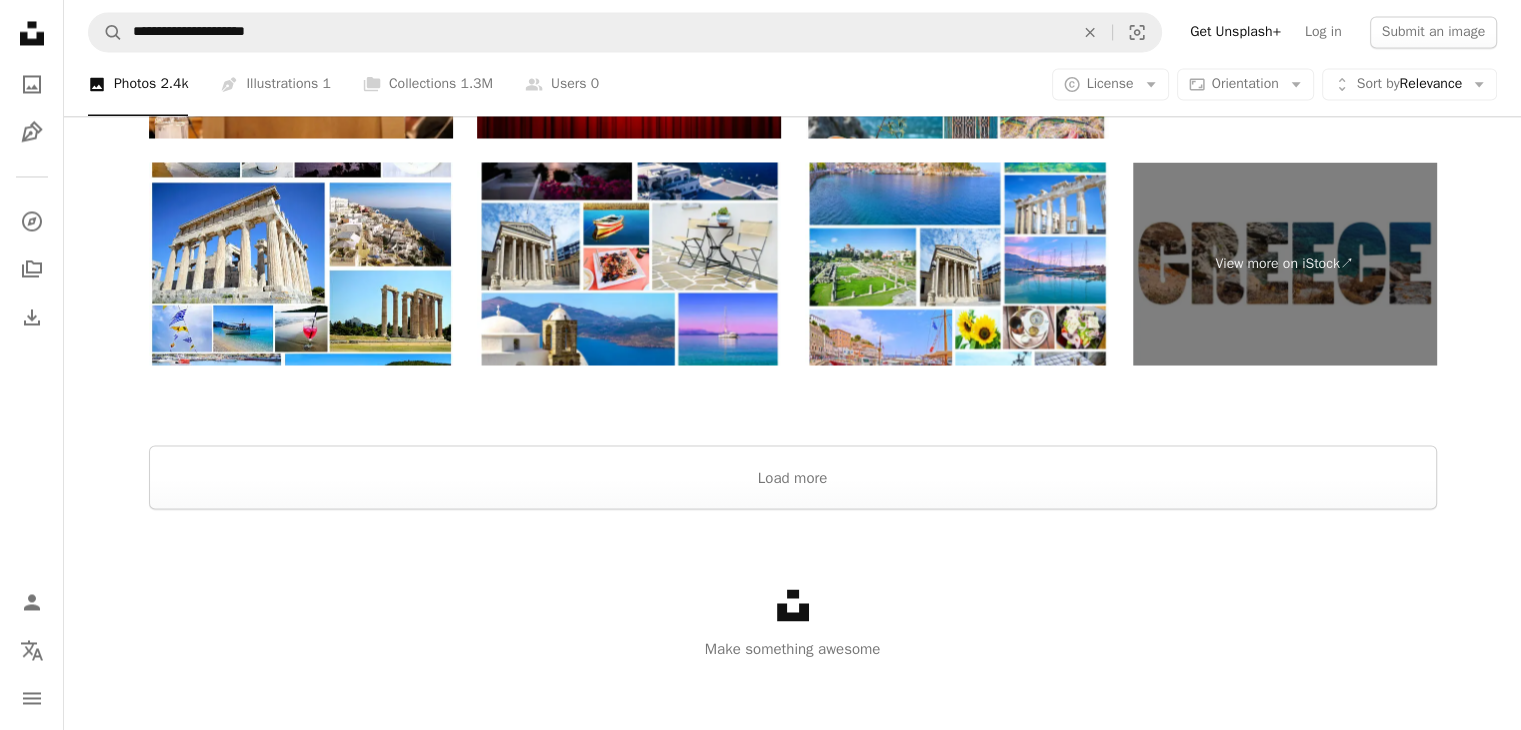 scroll, scrollTop: 3601, scrollLeft: 0, axis: vertical 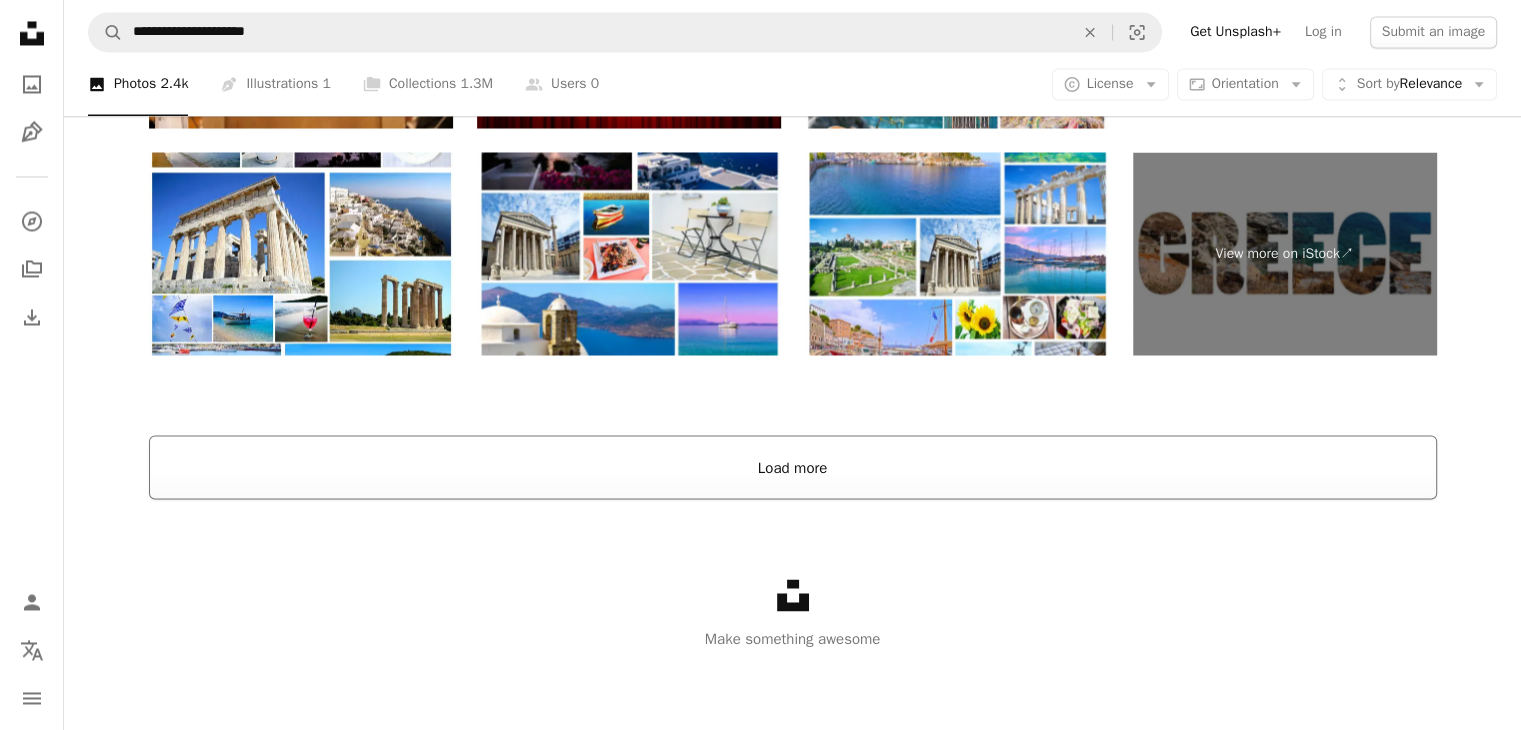 click on "Load more" at bounding box center (793, 467) 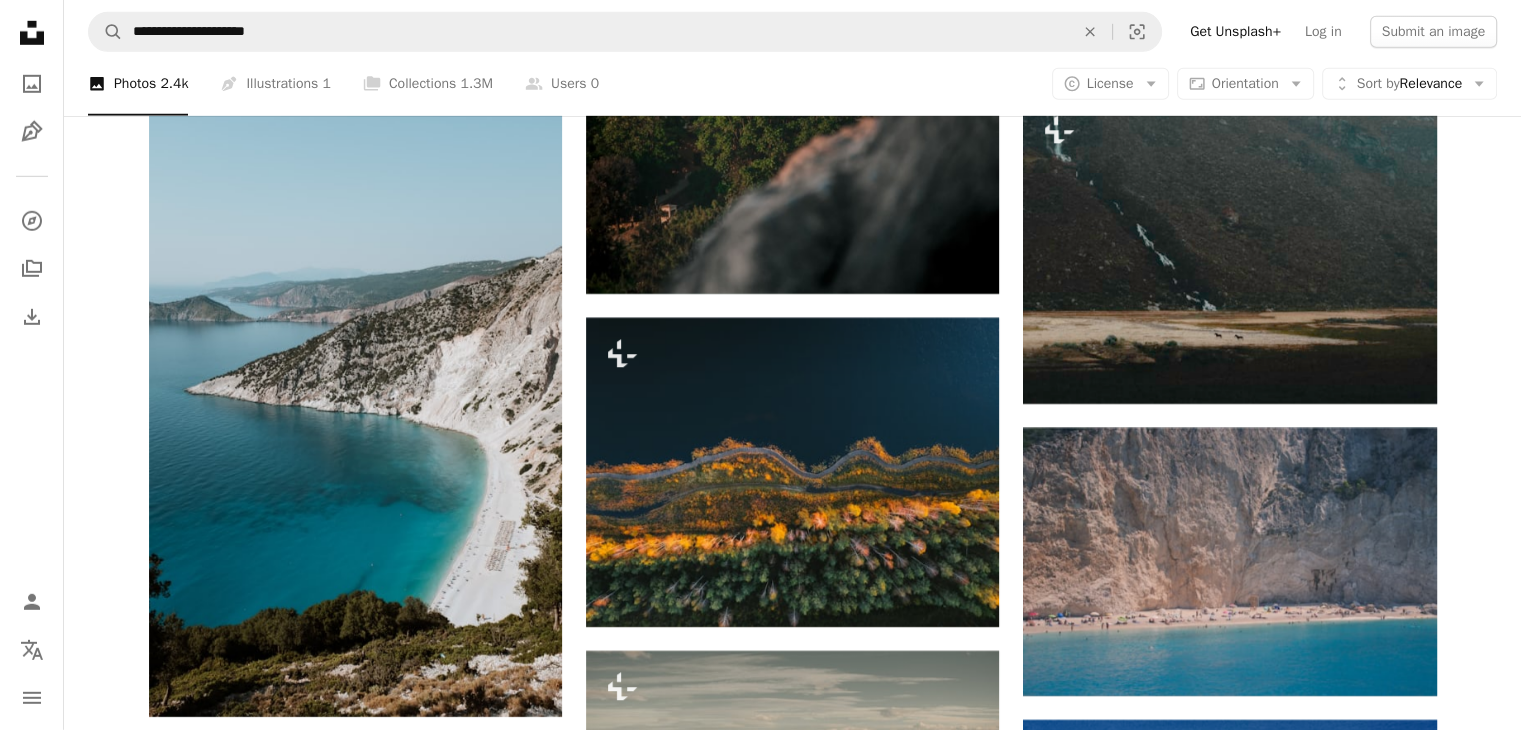 scroll, scrollTop: 6134, scrollLeft: 0, axis: vertical 